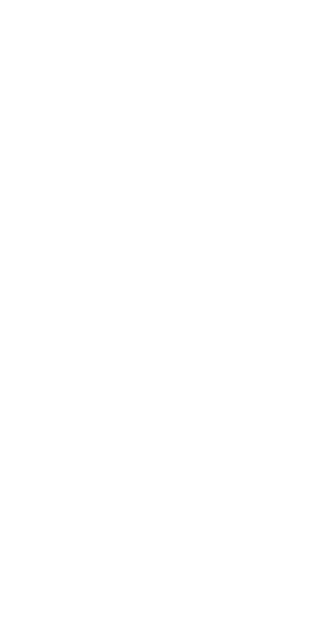scroll, scrollTop: 0, scrollLeft: 0, axis: both 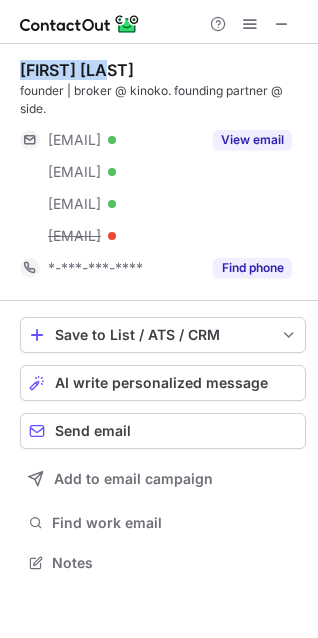 drag, startPoint x: 16, startPoint y: 69, endPoint x: 177, endPoint y: 60, distance: 161.25136 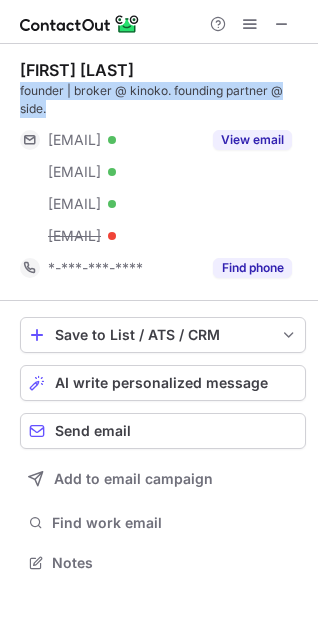 drag, startPoint x: 21, startPoint y: 93, endPoint x: 100, endPoint y: 104, distance: 79.762146 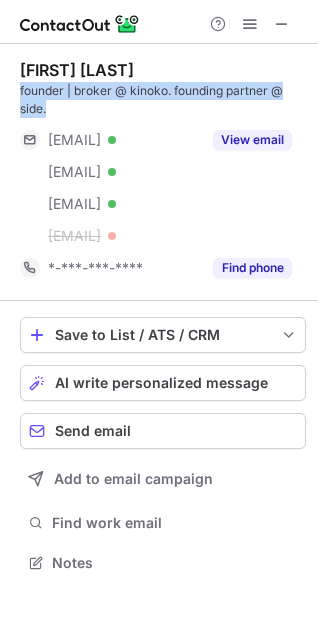 copy on "founder | broker @ kinoko. founding partner @ side." 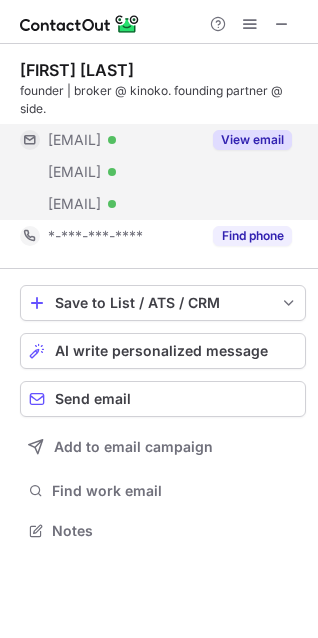 scroll, scrollTop: 517, scrollLeft: 318, axis: both 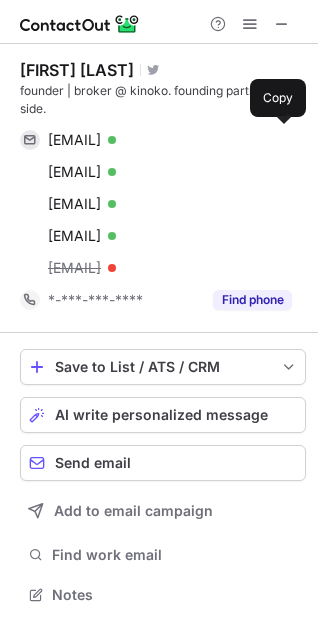 click on "kevingueco@gmail.com" at bounding box center [74, 140] 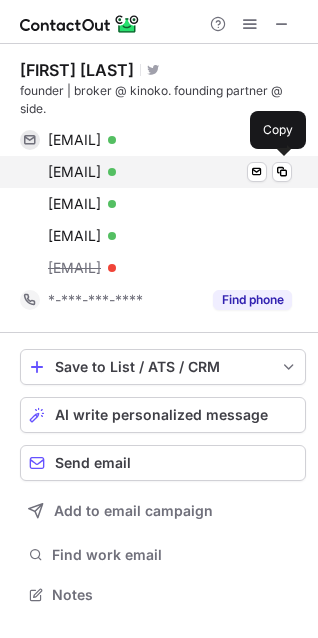 click on "kevin@climbsf.com" at bounding box center [74, 172] 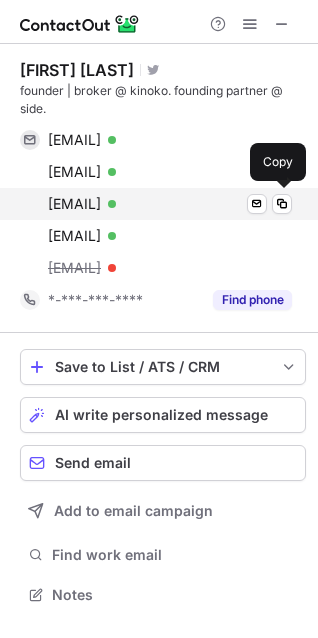 click on "kevin@houseofkinoko.com" at bounding box center [74, 204] 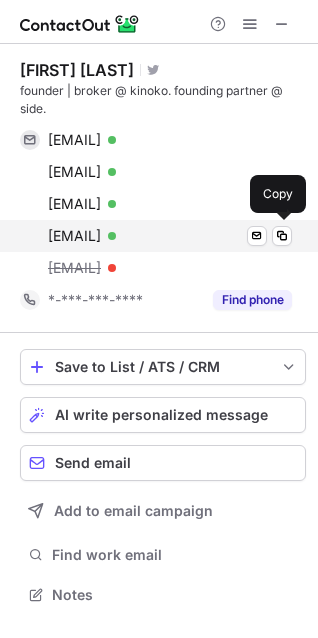click on "kevin@guecorealestate.com" at bounding box center (74, 236) 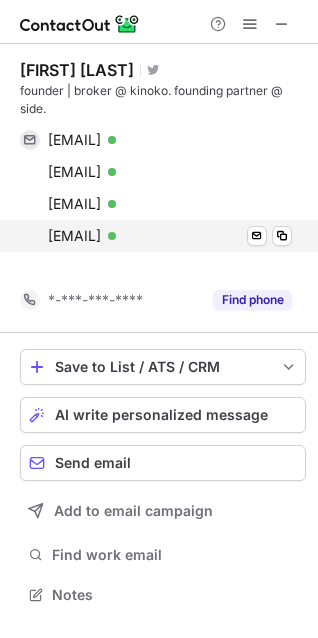 scroll, scrollTop: 549, scrollLeft: 318, axis: both 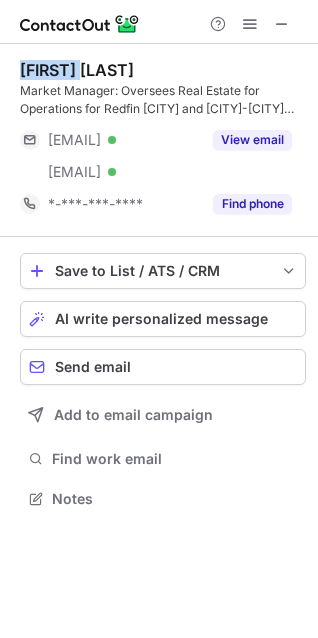 drag, startPoint x: 19, startPoint y: 67, endPoint x: 103, endPoint y: 56, distance: 84.71718 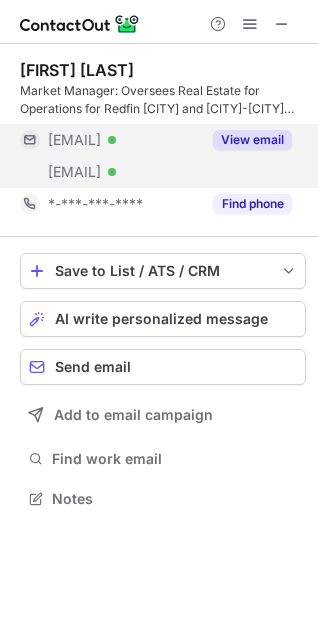 click on "***@redfin.com Verified" at bounding box center [110, 172] 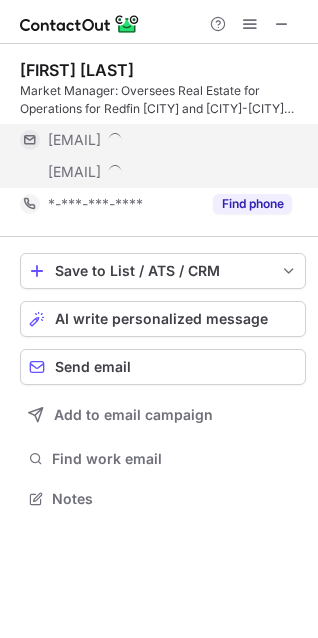 scroll, scrollTop: 10, scrollLeft: 10, axis: both 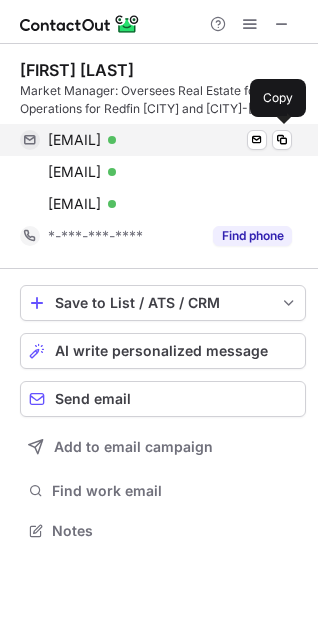 click on "leegrusk@hotmail.com" at bounding box center (74, 140) 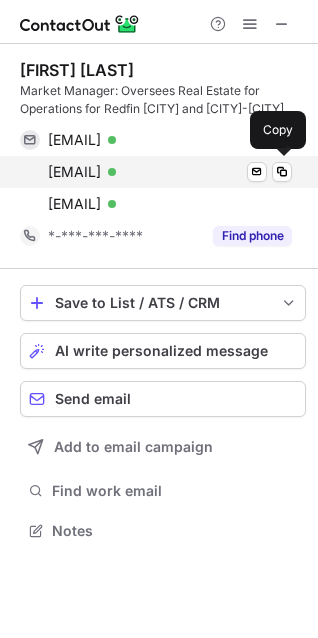 click on "lee.rusk@redfin.com Verified Send email Copy" at bounding box center [156, 172] 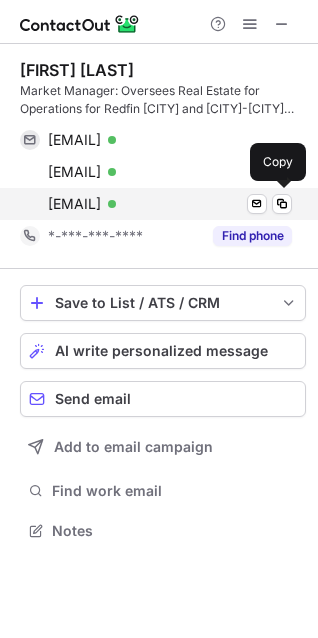 click on "lee.rusk@redfin.com Verified Send email Copy" at bounding box center (156, 204) 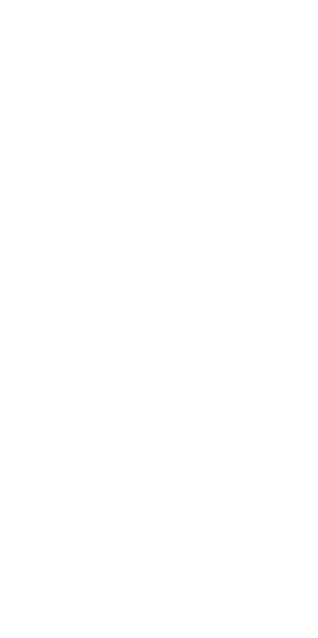 scroll, scrollTop: 0, scrollLeft: 0, axis: both 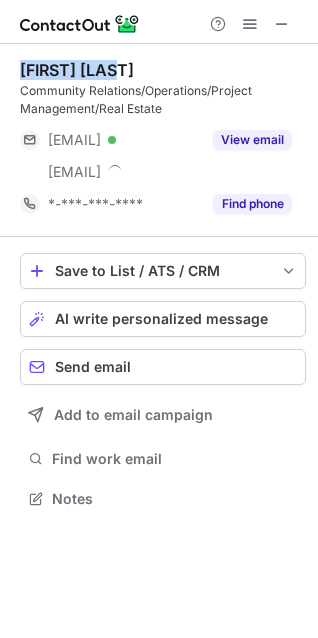drag, startPoint x: 15, startPoint y: 69, endPoint x: 132, endPoint y: 65, distance: 117.06836 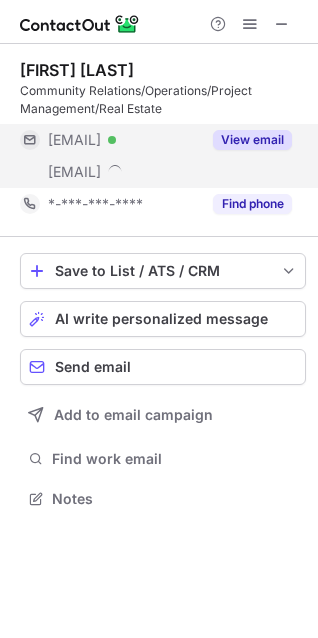 click on "***@hotmail.com" at bounding box center [74, 140] 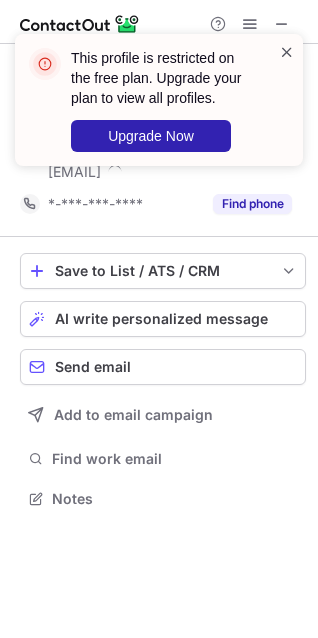 click at bounding box center [287, 52] 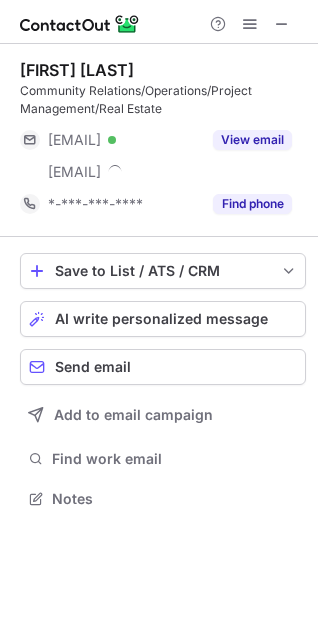 click on "This profile is restricted on the free plan. Upgrade your plan to view all profiles. Upgrade Now" at bounding box center (159, 108) 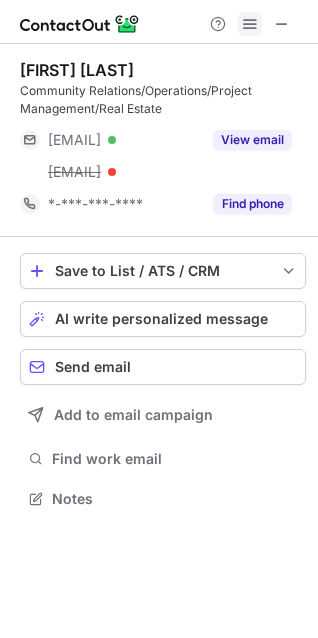 click at bounding box center [250, 24] 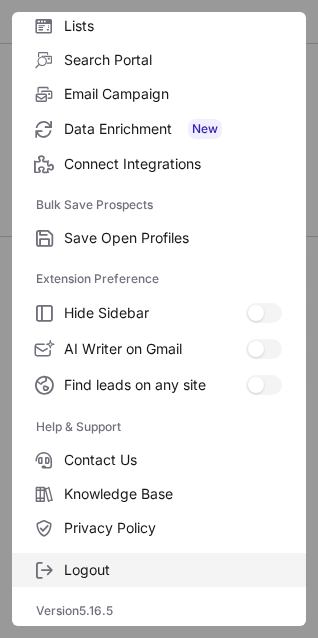 scroll, scrollTop: 195, scrollLeft: 0, axis: vertical 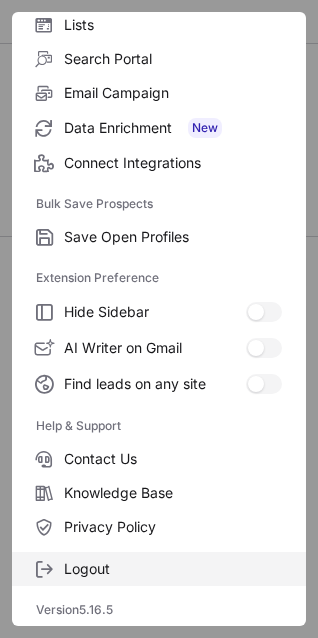 click on "Logout" at bounding box center (159, 569) 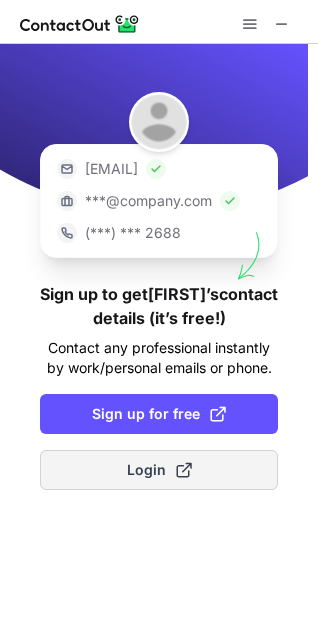 click at bounding box center (184, 470) 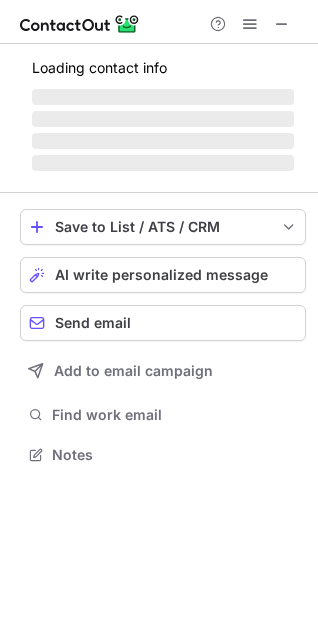 scroll, scrollTop: 10, scrollLeft: 10, axis: both 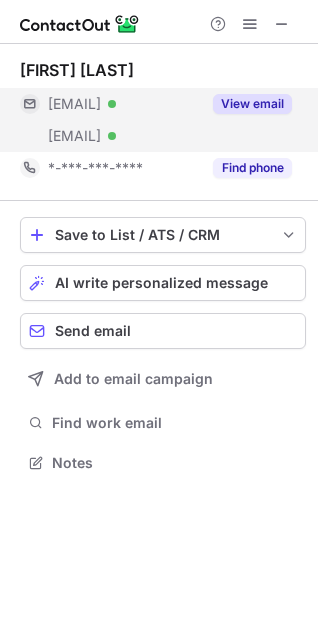 click on "***@hotmail.com Verified" at bounding box center [110, 104] 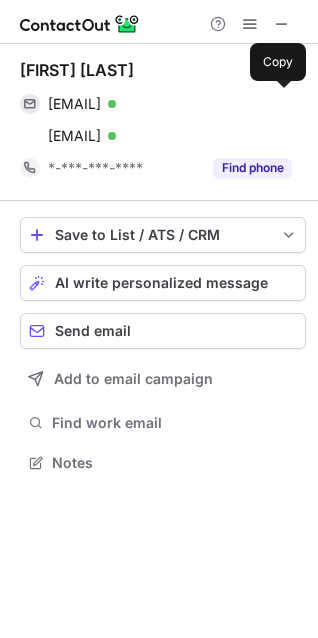 click on "shawneaglin@hotmail.com Verified Send email Copy" at bounding box center [156, 104] 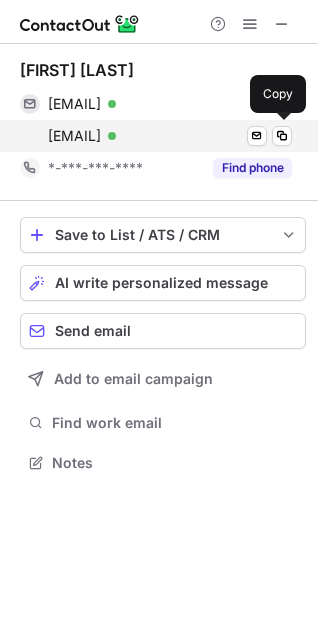 click on "seaglin@normanliving.com" at bounding box center (74, 136) 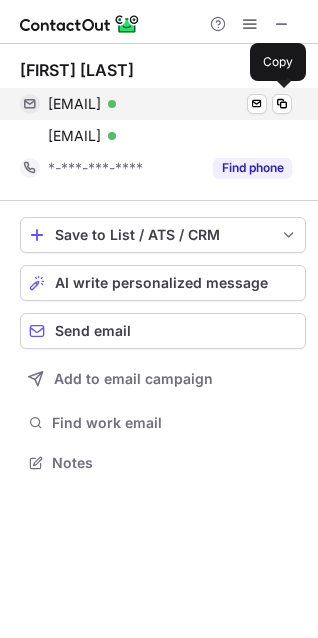 click on "shawneaglin@hotmail.com" at bounding box center [74, 104] 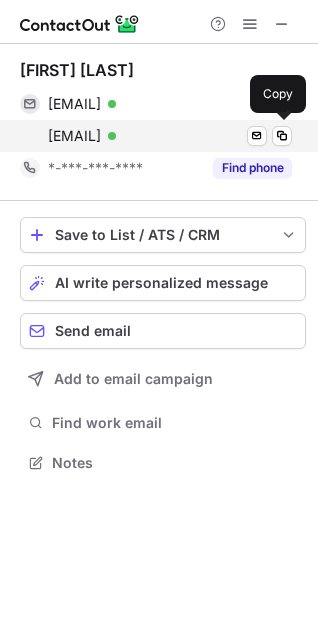 click on "seaglin@normanliving.com Verified Send email Copy" at bounding box center (156, 136) 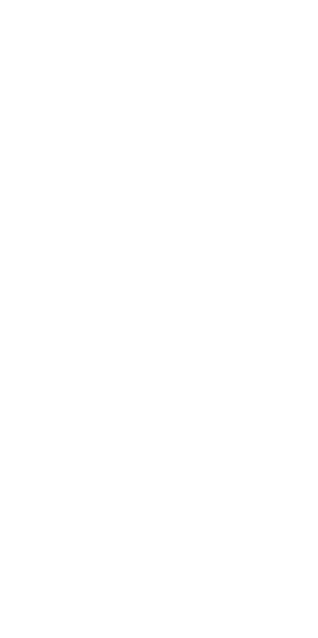 scroll, scrollTop: 0, scrollLeft: 0, axis: both 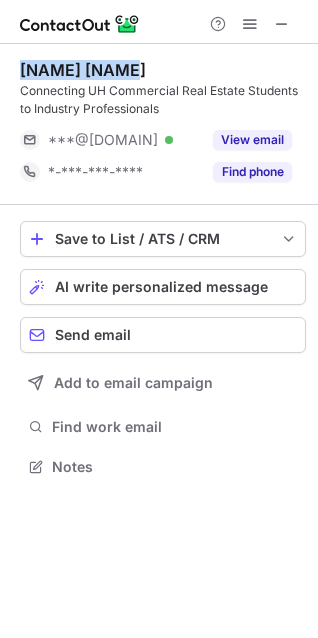 drag, startPoint x: 21, startPoint y: 77, endPoint x: 147, endPoint y: 65, distance: 126.57014 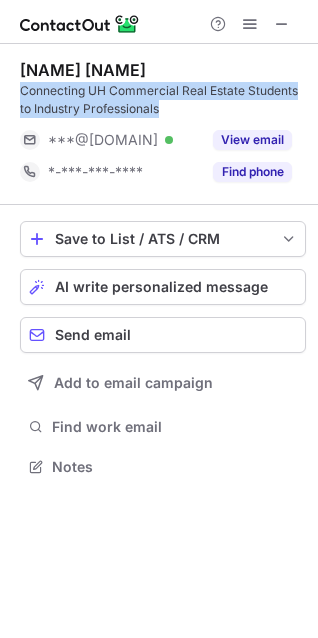 drag, startPoint x: 21, startPoint y: 86, endPoint x: 190, endPoint y: 111, distance: 170.83911 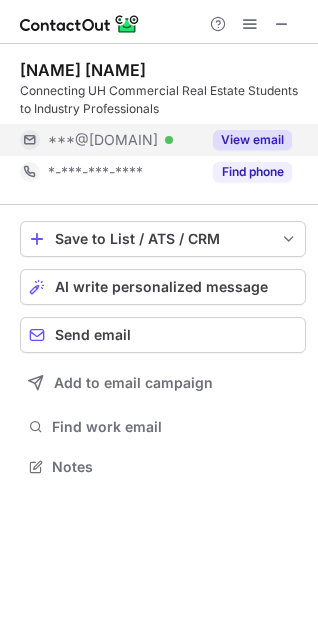 click on "***@example.com" at bounding box center [103, 140] 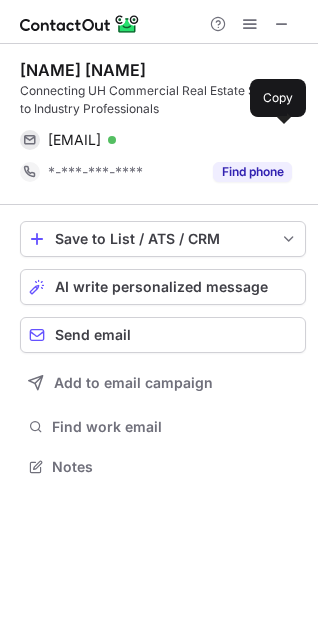 click on "schmidtty262@gmail.com" at bounding box center [74, 140] 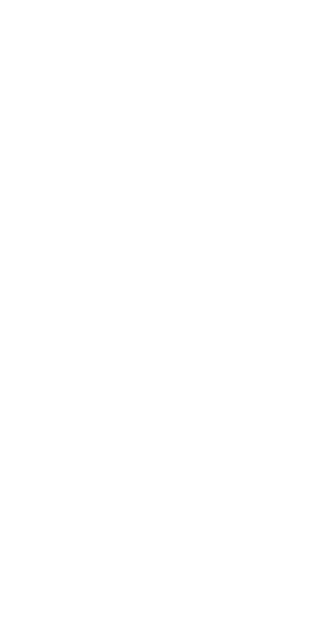 scroll, scrollTop: 0, scrollLeft: 0, axis: both 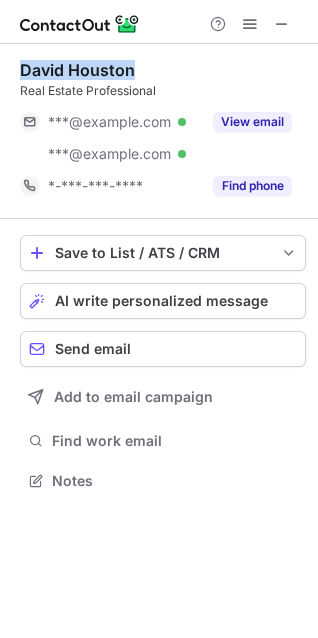 drag, startPoint x: 23, startPoint y: 55, endPoint x: 156, endPoint y: 56, distance: 133.00375 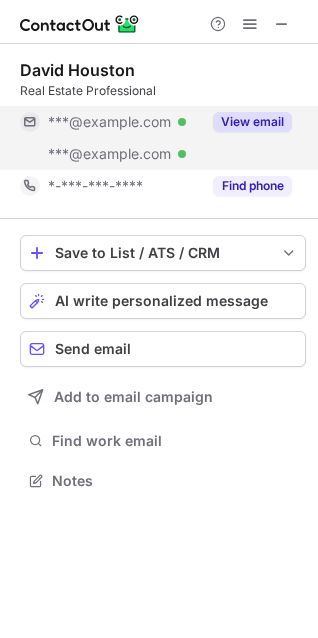 click on "***@gmail.com" at bounding box center [109, 122] 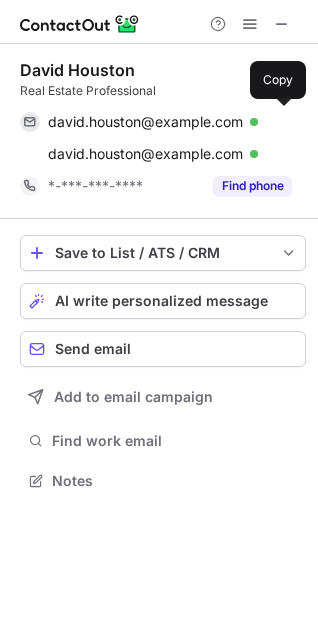 click on "dbhouston87@gmail.com" at bounding box center [145, 122] 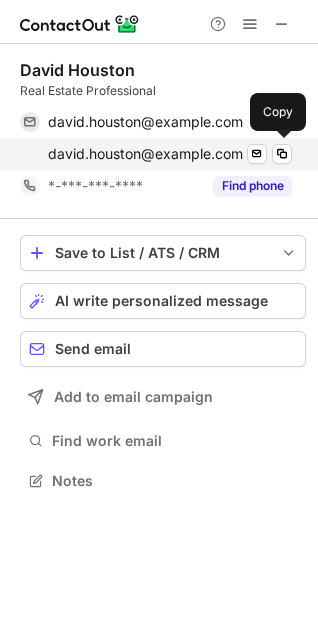 click on "david.houston@marcusmillichap.com" at bounding box center [145, 154] 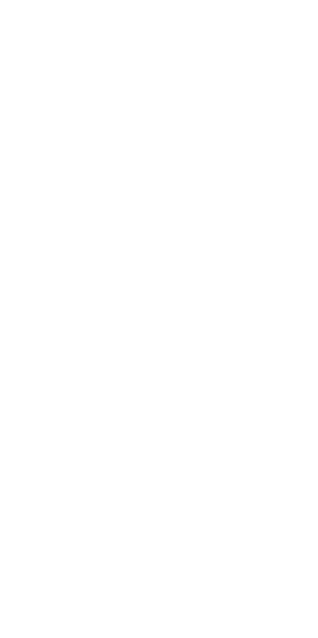 scroll, scrollTop: 0, scrollLeft: 0, axis: both 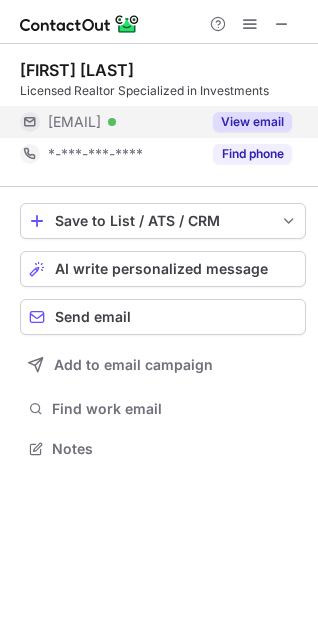 drag, startPoint x: 119, startPoint y: 115, endPoint x: 156, endPoint y: 66, distance: 61.400326 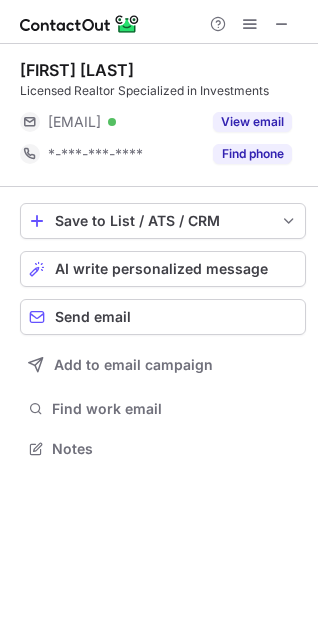 click on "Melvin Ruiz Licensed Realtor Specialized in Investments ***@gmail.com Verified View email *-***-***-**** Find phone Save to List / ATS / CRM List Select Lever Connect Greenhouse Connect Salesforce Connect Hubspot Connect Bullhorn Connect Zapier (100+ Applications) Connect Request a new integration AI write personalized message Send email Add to email campaign Find work email Notes" at bounding box center [159, 261] 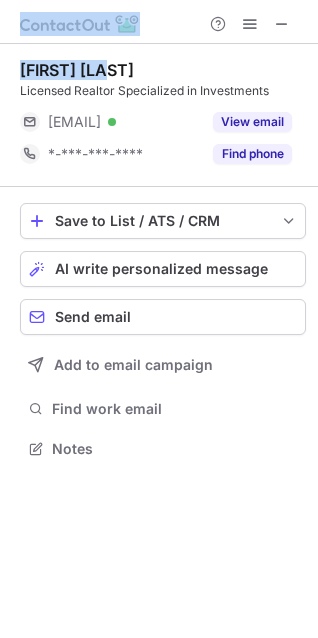 drag, startPoint x: 156, startPoint y: 66, endPoint x: -13, endPoint y: 67, distance: 169.00296 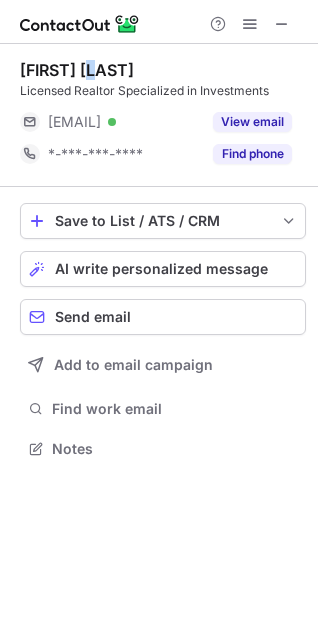 drag, startPoint x: 92, startPoint y: 76, endPoint x: 108, endPoint y: 73, distance: 16.27882 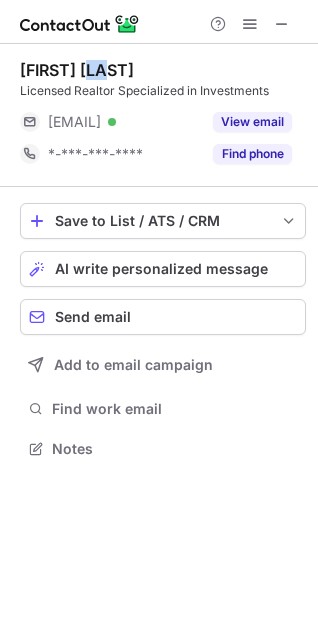 click on "Melvin Ruiz" at bounding box center (163, 70) 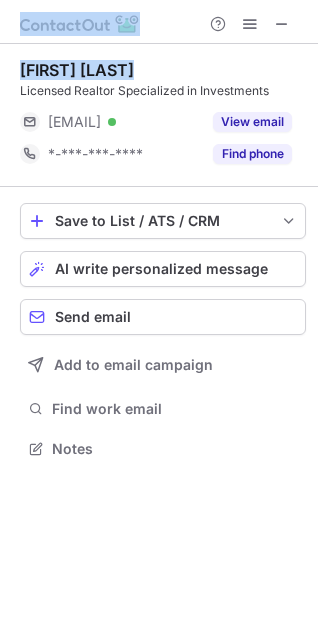 drag, startPoint x: 139, startPoint y: 69, endPoint x: -18, endPoint y: 76, distance: 157.15598 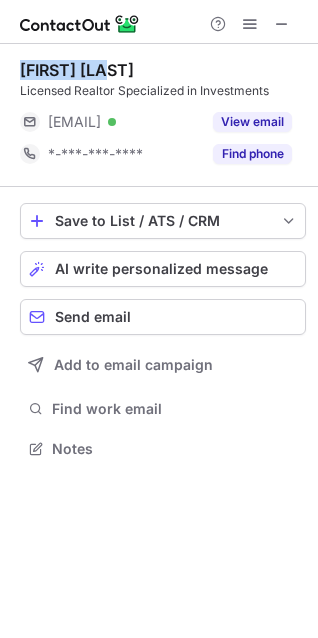 drag, startPoint x: 138, startPoint y: 69, endPoint x: 2, endPoint y: 71, distance: 136.01471 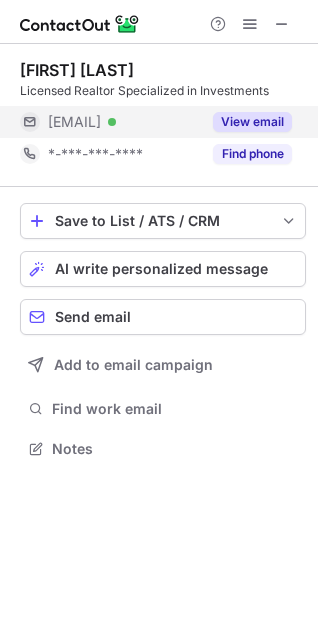 click on "***@gmail.com Verified" at bounding box center [110, 122] 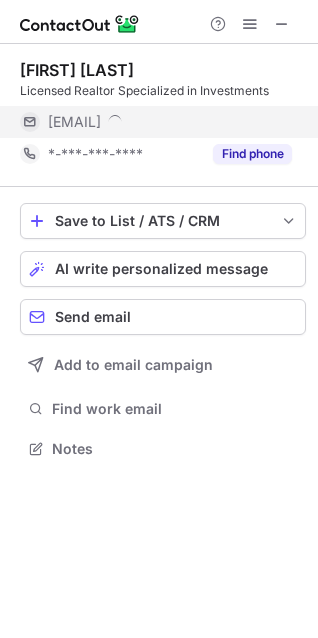 scroll, scrollTop: 10, scrollLeft: 10, axis: both 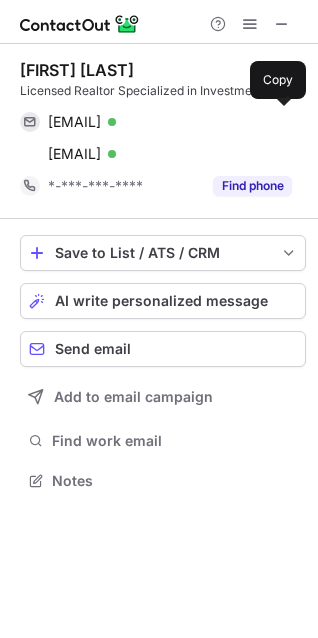 click on "m1elzo88@gmail.com" at bounding box center (74, 122) 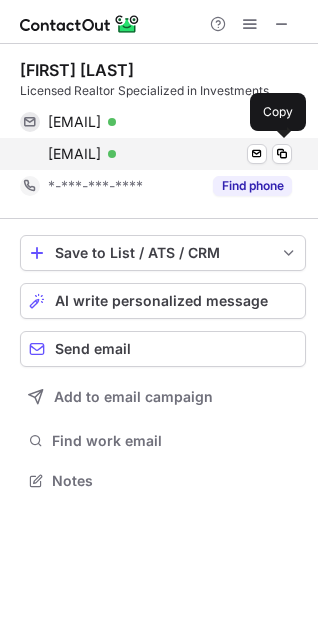 click on "melvin2188@gmail.com" at bounding box center [74, 154] 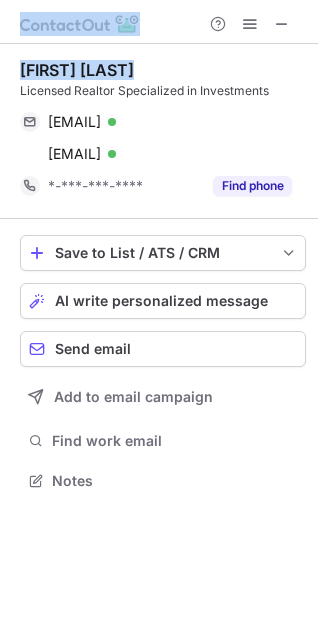 drag, startPoint x: 22, startPoint y: 90, endPoint x: 348, endPoint y: 95, distance: 326.03833 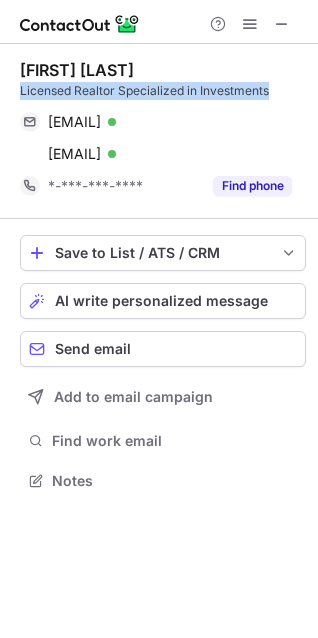 drag, startPoint x: 20, startPoint y: 90, endPoint x: 313, endPoint y: 90, distance: 293 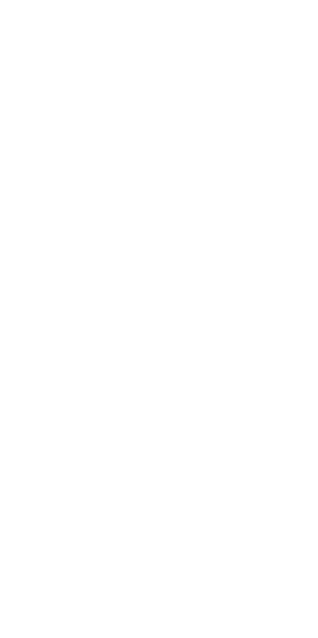scroll, scrollTop: 0, scrollLeft: 0, axis: both 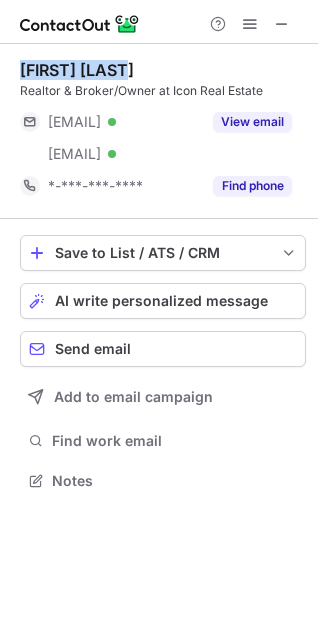 drag, startPoint x: 10, startPoint y: 71, endPoint x: 189, endPoint y: 66, distance: 179.06982 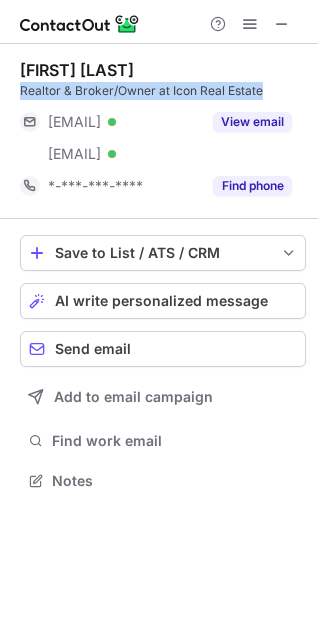 drag, startPoint x: 23, startPoint y: 92, endPoint x: 294, endPoint y: 91, distance: 271.00183 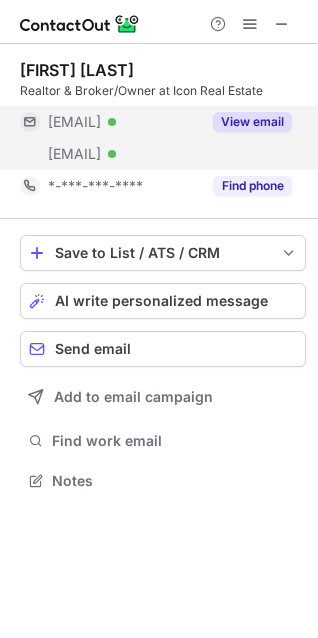 click on "***@bellsouth.net Verified" at bounding box center [110, 122] 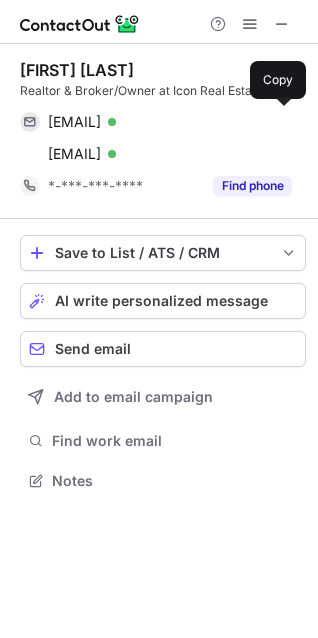 click on "jschiro@bellsouth.net" at bounding box center (74, 122) 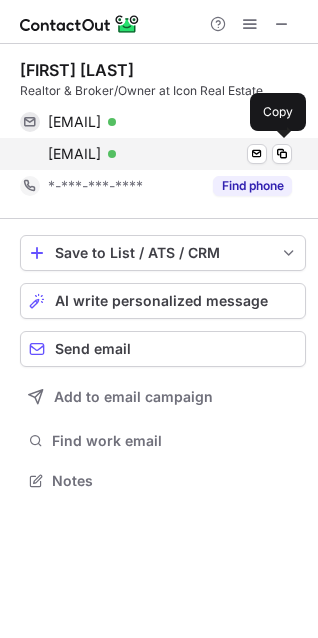 click on "johnny@houstonicon.com" at bounding box center [74, 154] 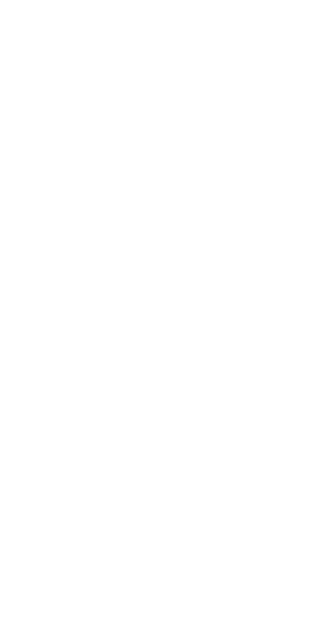 scroll, scrollTop: 0, scrollLeft: 0, axis: both 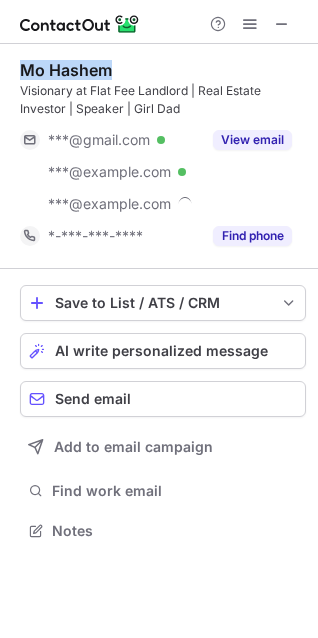 drag, startPoint x: 6, startPoint y: 57, endPoint x: 152, endPoint y: 65, distance: 146.21901 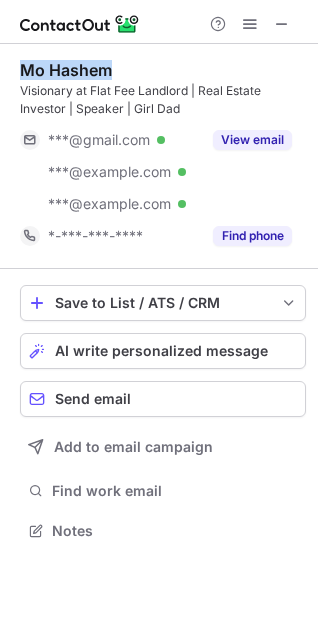 copy on "Mo Hashem" 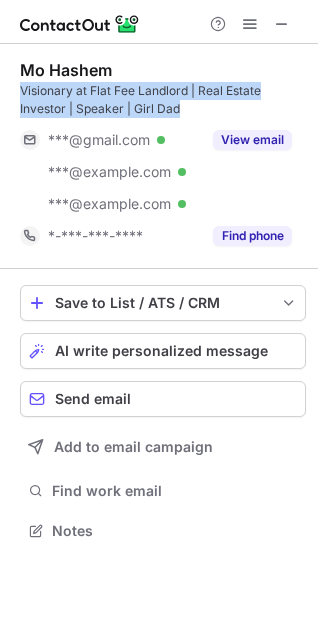 drag, startPoint x: 21, startPoint y: 89, endPoint x: 184, endPoint y: 111, distance: 164.47797 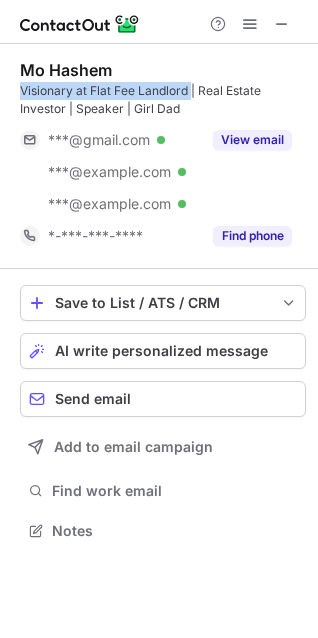 drag, startPoint x: 19, startPoint y: 90, endPoint x: 192, endPoint y: 86, distance: 173.04623 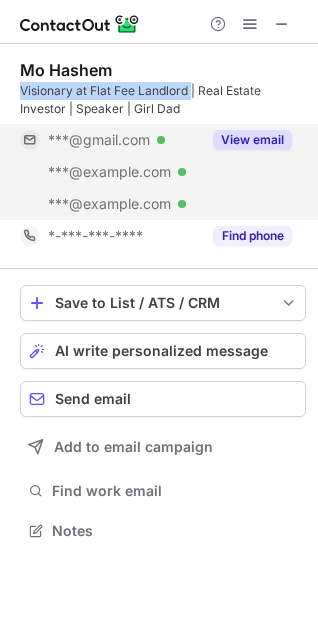 copy on "Visionary at Flat Fee Landlord" 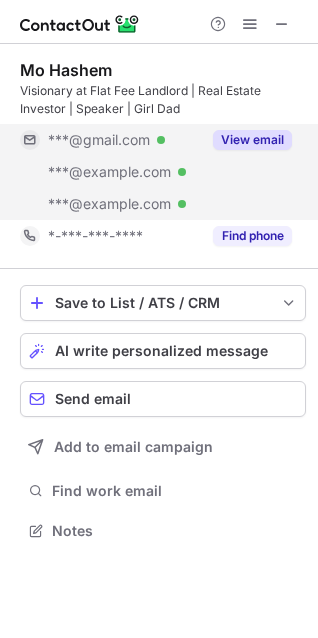 click on "***@gmail.com" at bounding box center (99, 140) 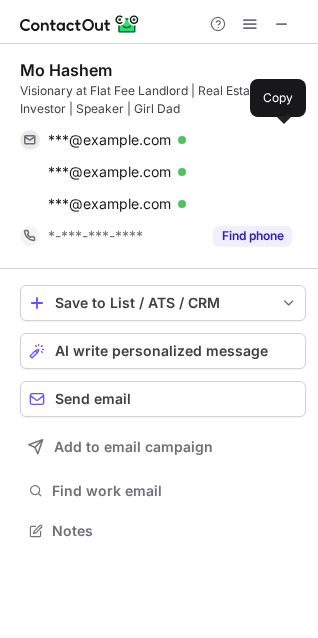 click on "mhashem7@gmail.com" at bounding box center [109, 140] 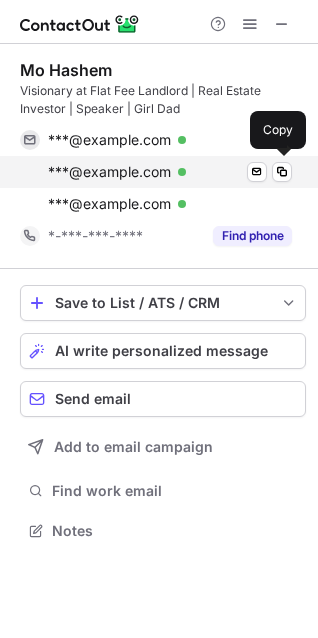 click on "mo@hazelequity.com" at bounding box center [109, 172] 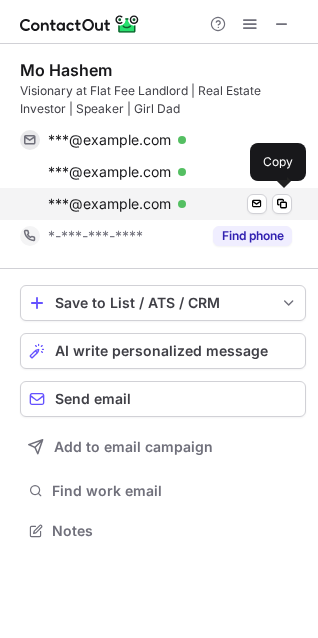 click on "mo@flatfeelandlord.com Verified Send email Copy" at bounding box center (156, 204) 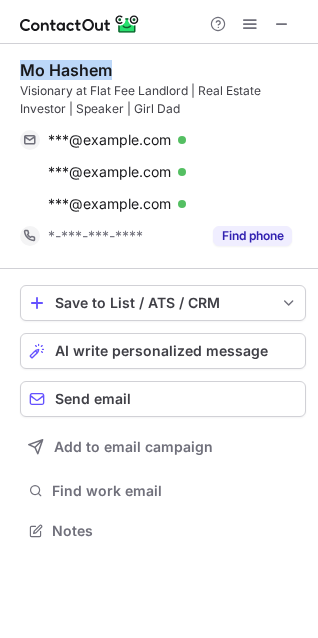 drag, startPoint x: 12, startPoint y: 74, endPoint x: 126, endPoint y: 68, distance: 114.15778 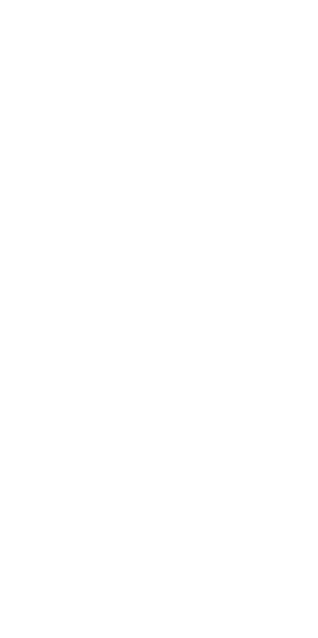 scroll, scrollTop: 0, scrollLeft: 0, axis: both 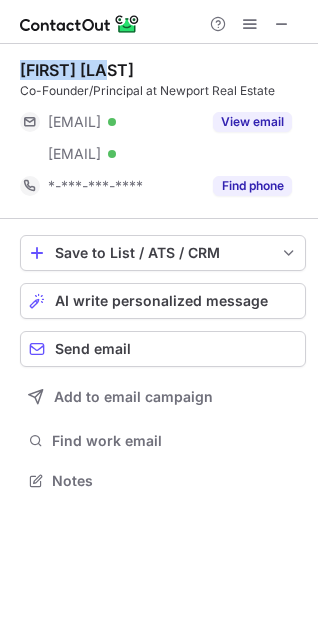drag, startPoint x: 16, startPoint y: 62, endPoint x: 163, endPoint y: 58, distance: 147.05441 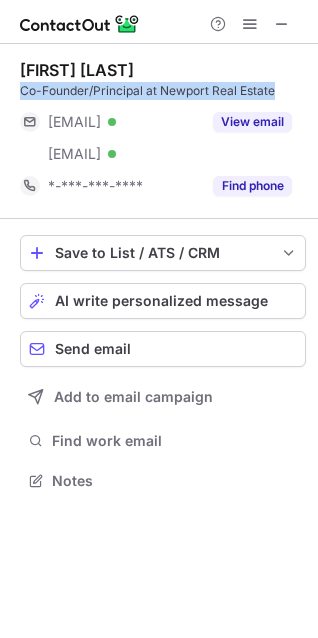 drag, startPoint x: 16, startPoint y: 91, endPoint x: 292, endPoint y: 85, distance: 276.06522 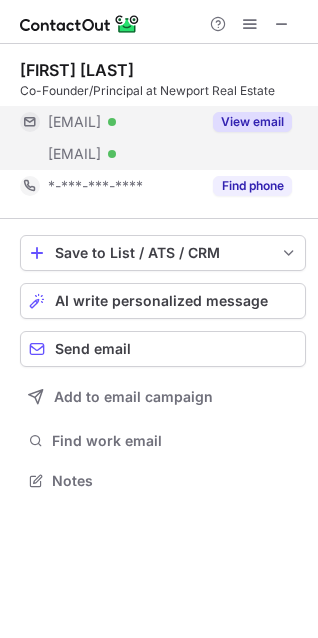 click on "***@sbcglobal.net" at bounding box center (74, 122) 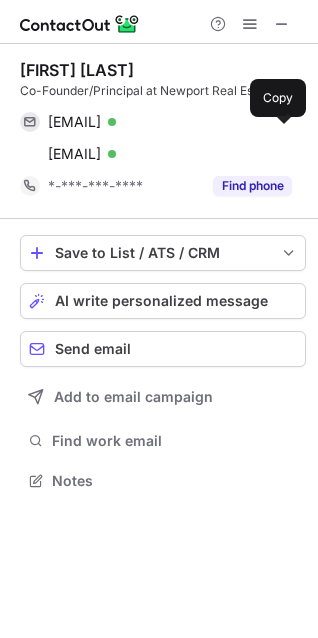 click on "jackfranco@sbcglobal.net" at bounding box center (74, 122) 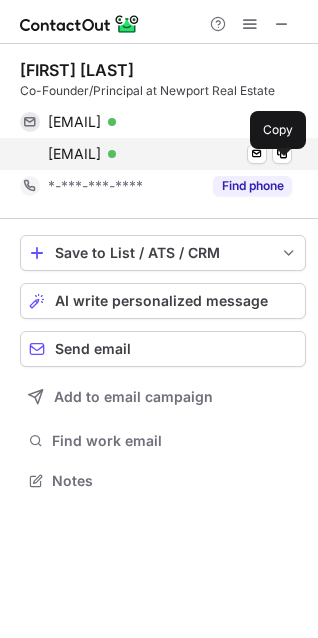 click on "jfranco@newportregroup.com" at bounding box center (74, 154) 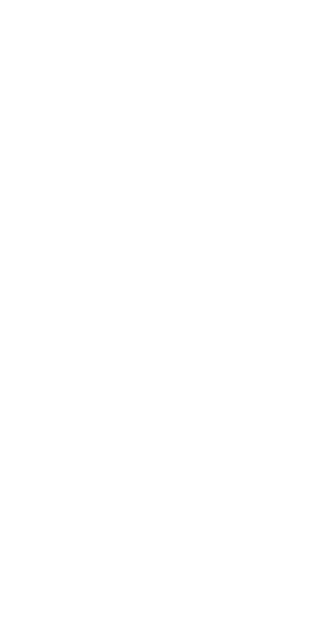 scroll, scrollTop: 0, scrollLeft: 0, axis: both 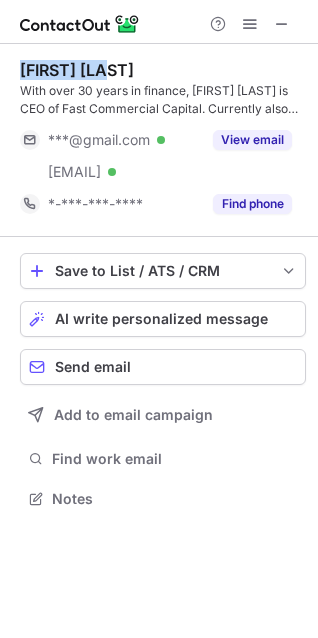 drag, startPoint x: 18, startPoint y: 70, endPoint x: 144, endPoint y: 72, distance: 126.01587 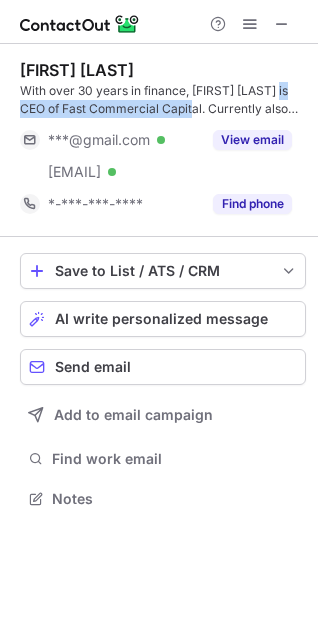 drag, startPoint x: 19, startPoint y: 107, endPoint x: 204, endPoint y: 106, distance: 185.0027 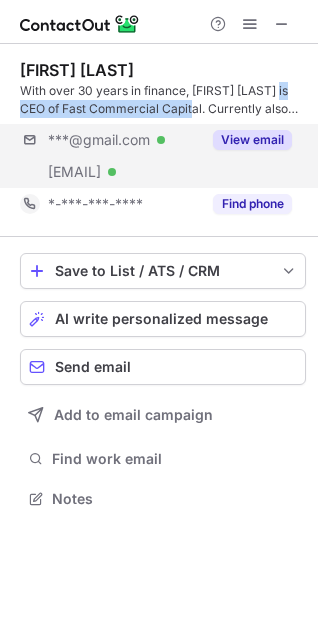 copy on "CEO of Fast Commercial Capital." 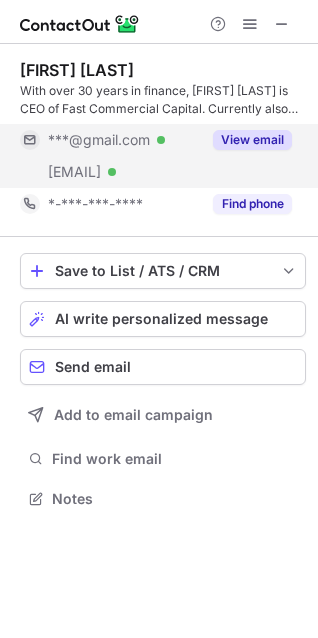 click on "***@gmail.com Verified" at bounding box center [110, 140] 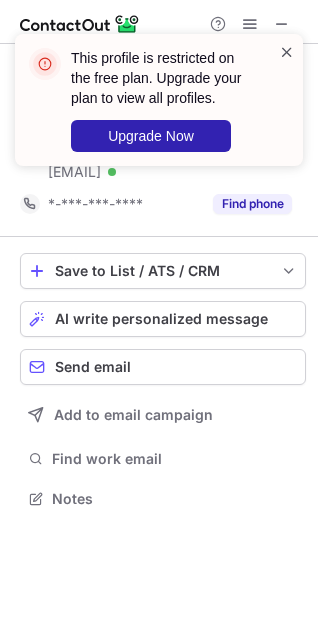 click at bounding box center [287, 52] 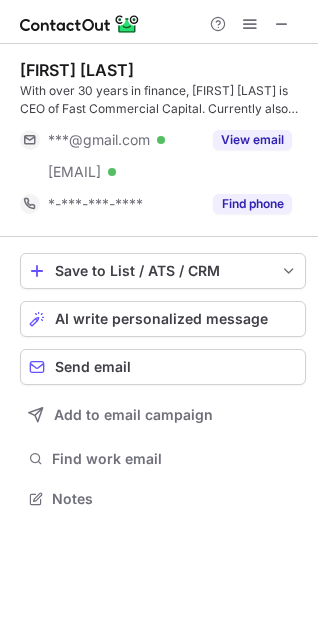 click on "This profile is restricted on the free plan. Upgrade your plan to view all profiles. Upgrade Now" at bounding box center [159, 108] 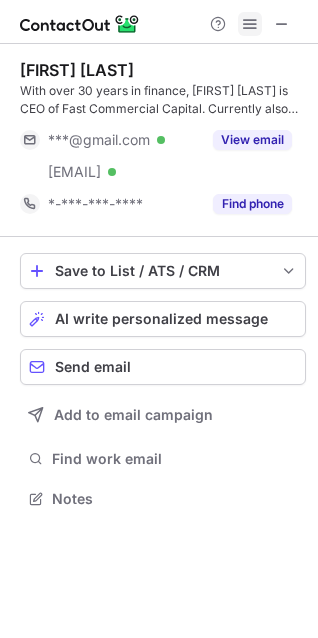 click at bounding box center (250, 24) 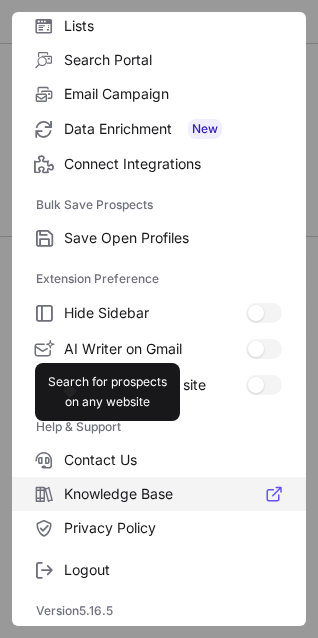 scroll, scrollTop: 195, scrollLeft: 0, axis: vertical 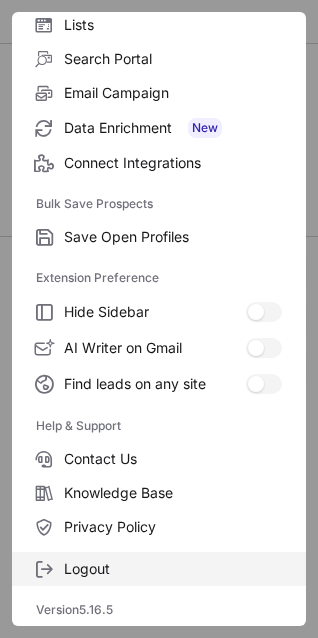 click on "Logout" at bounding box center [173, 569] 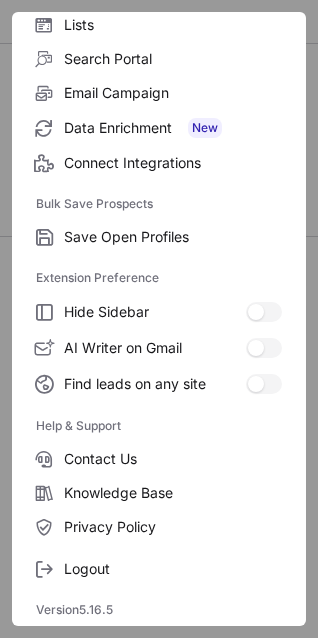scroll, scrollTop: 0, scrollLeft: 0, axis: both 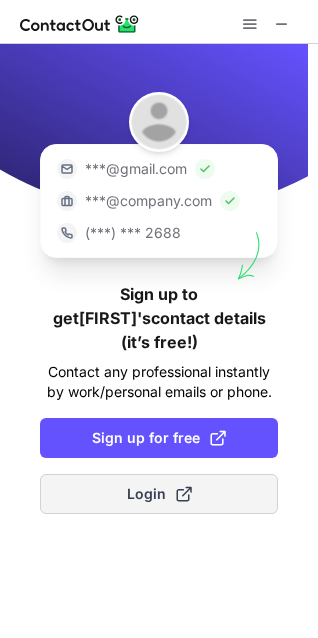 click on "Login" at bounding box center (159, 494) 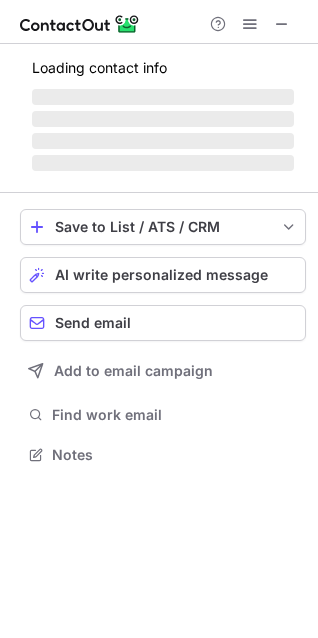 scroll, scrollTop: 10, scrollLeft: 10, axis: both 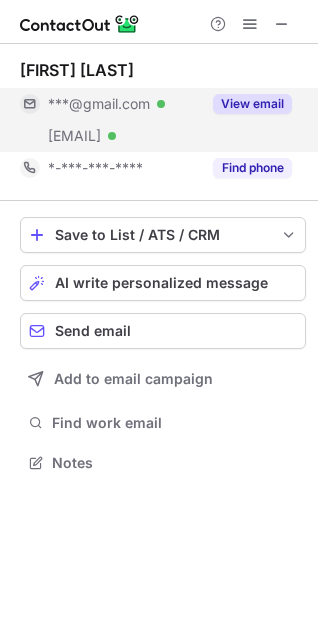 click on "***@gmail.com" at bounding box center (99, 104) 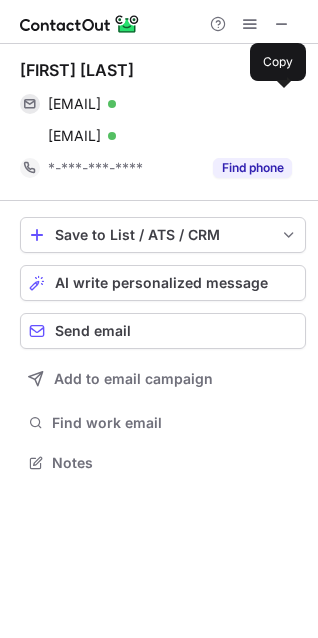 click on "dlmcclain1@gmail.com" at bounding box center (74, 104) 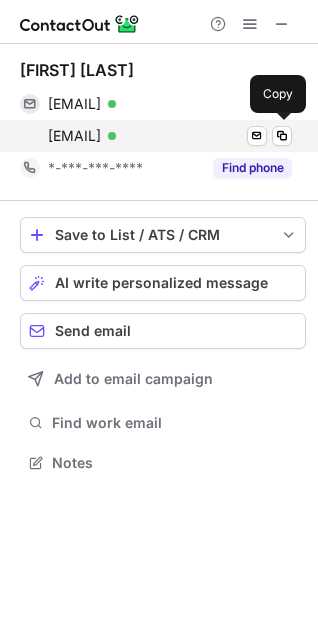 click on "don@fastcommercialcapital.com" at bounding box center [74, 136] 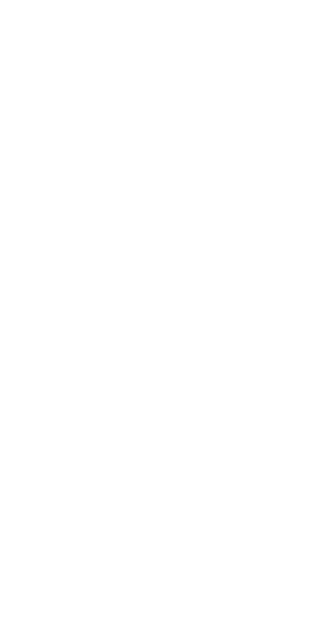 scroll, scrollTop: 0, scrollLeft: 0, axis: both 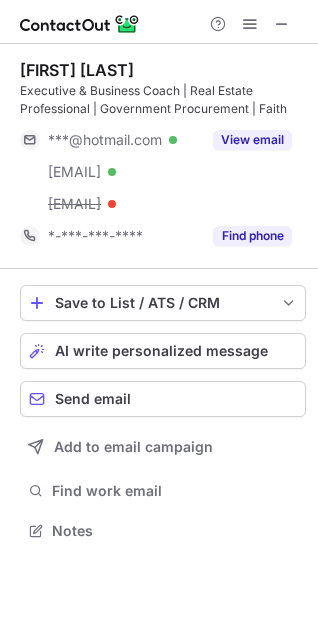 drag, startPoint x: 21, startPoint y: 78, endPoint x: 178, endPoint y: 74, distance: 157.05095 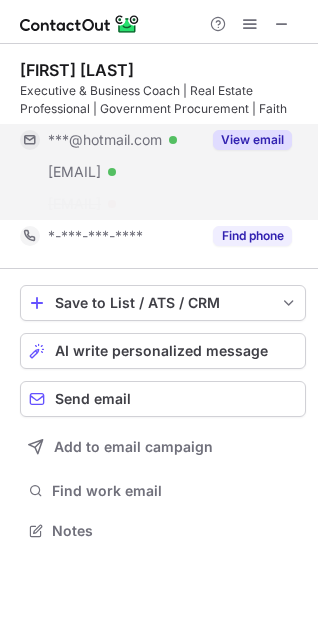 click on "[EMAIL] Verified" at bounding box center (110, 140) 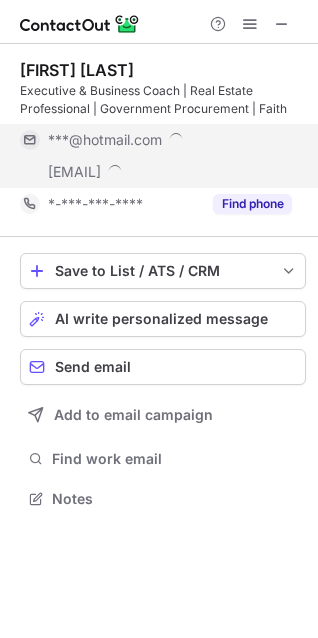 scroll, scrollTop: 485, scrollLeft: 318, axis: both 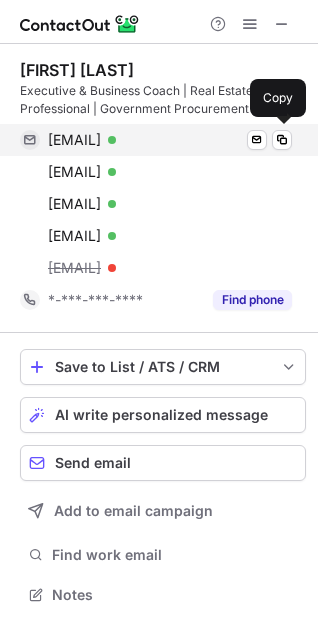 click on "terrancersamuels@hotmail.com" at bounding box center (74, 140) 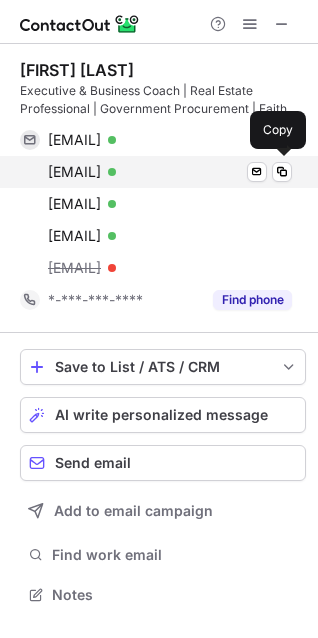 click on "teesam@comcast.net Verified Send email Copy" at bounding box center (156, 172) 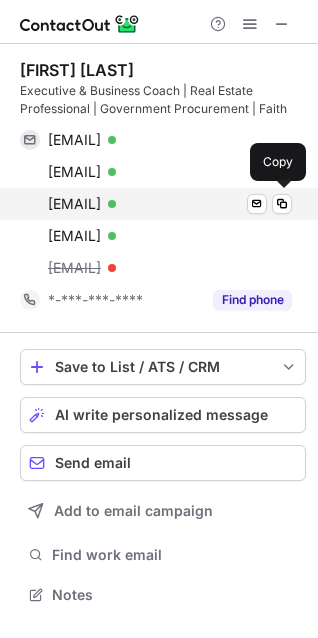 click on "teesam05@gateway.com" at bounding box center (74, 204) 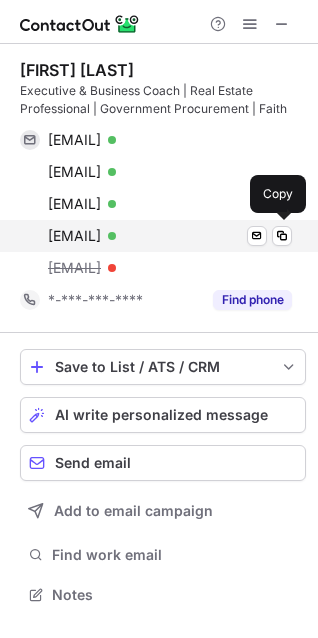 click on "teesam@gateway.com" at bounding box center [74, 236] 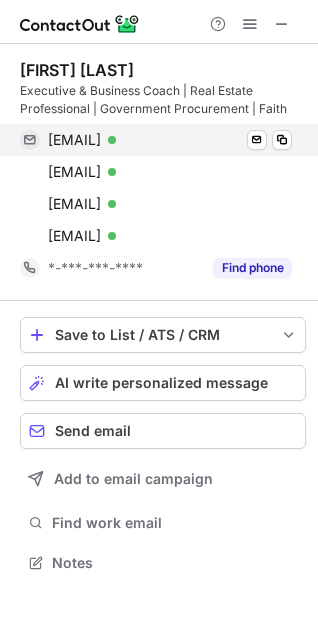 scroll, scrollTop: 549, scrollLeft: 318, axis: both 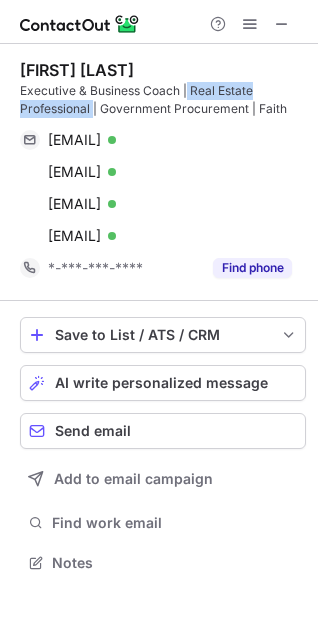 drag, startPoint x: 189, startPoint y: 94, endPoint x: 95, endPoint y: 107, distance: 94.89468 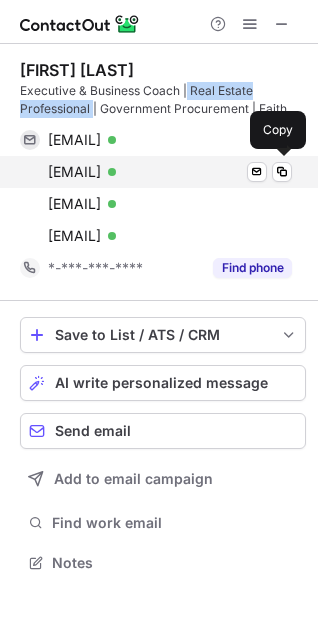 copy on "Real Estate Professional" 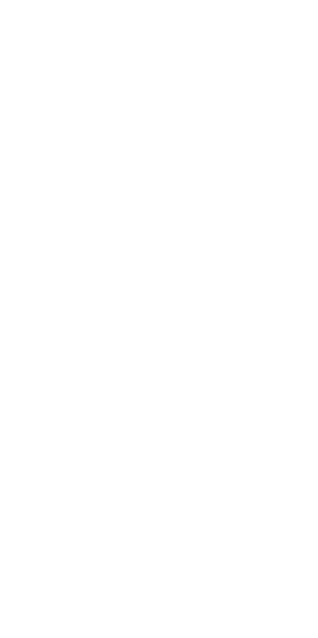 scroll, scrollTop: 0, scrollLeft: 0, axis: both 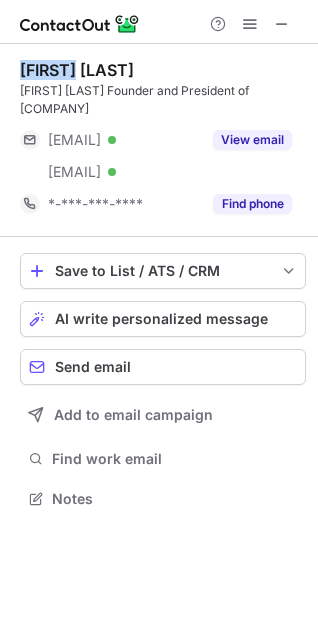 drag, startPoint x: 18, startPoint y: 67, endPoint x: 137, endPoint y: 65, distance: 119.01681 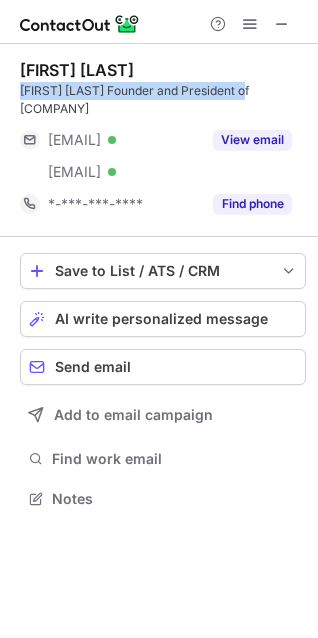 drag, startPoint x: 19, startPoint y: 95, endPoint x: 261, endPoint y: 83, distance: 242.29733 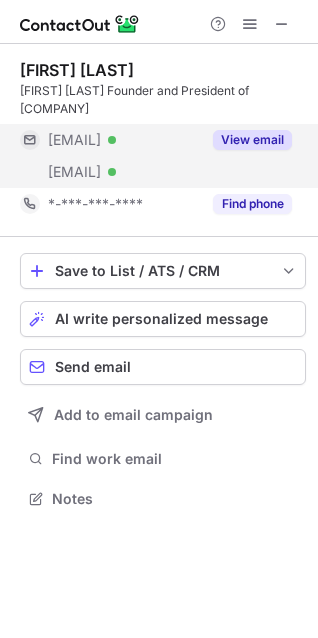 click on "[EMAIL]" at bounding box center [74, 140] 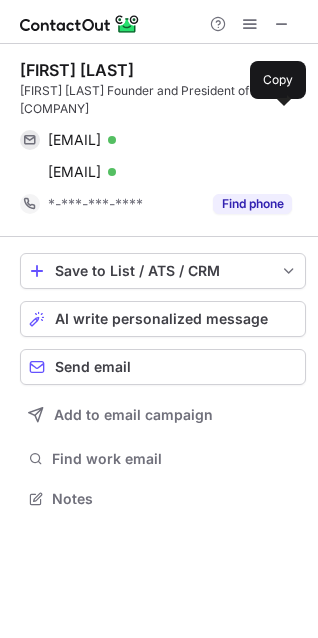 click on "[EMAIL]" at bounding box center (74, 140) 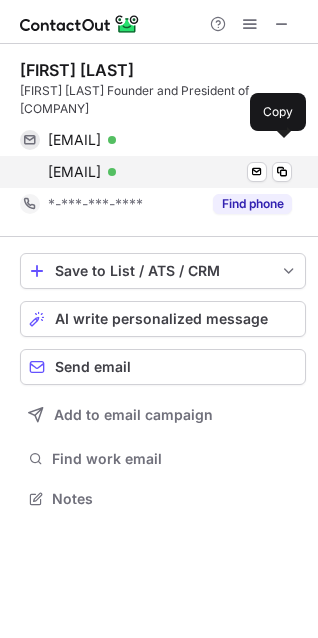 click on "[EMAIL]" at bounding box center (74, 172) 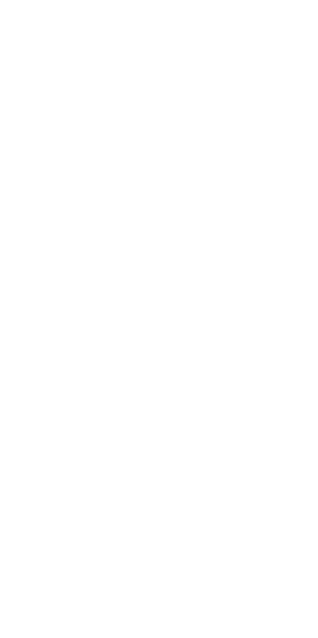 scroll, scrollTop: 0, scrollLeft: 0, axis: both 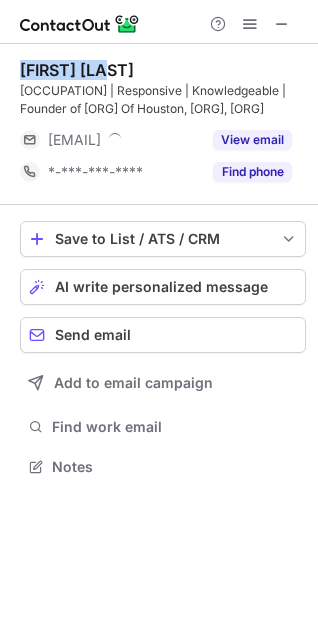 drag, startPoint x: 21, startPoint y: 67, endPoint x: 129, endPoint y: 67, distance: 108 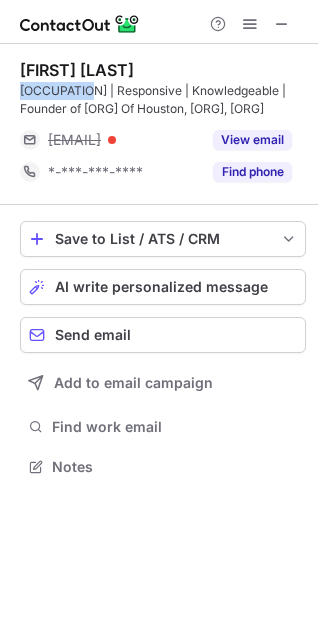 drag, startPoint x: 15, startPoint y: 92, endPoint x: 90, endPoint y: 90, distance: 75.026665 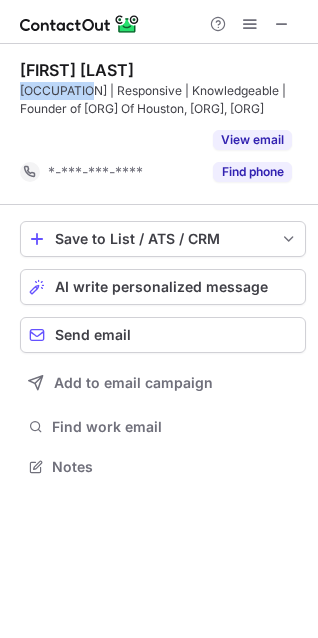 scroll, scrollTop: 421, scrollLeft: 318, axis: both 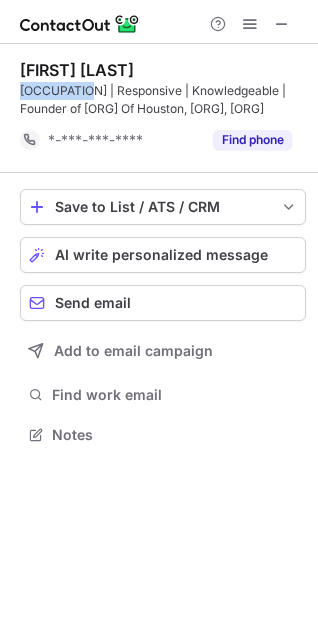 copy on "REALTOR® |" 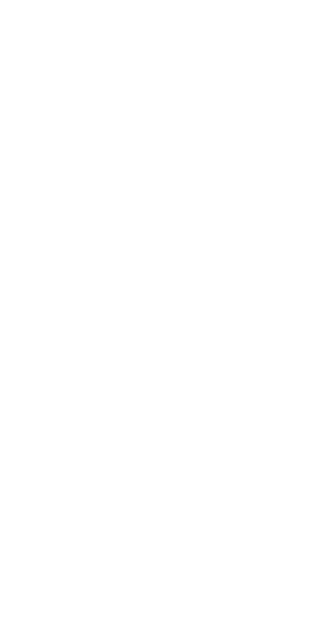 scroll, scrollTop: 0, scrollLeft: 0, axis: both 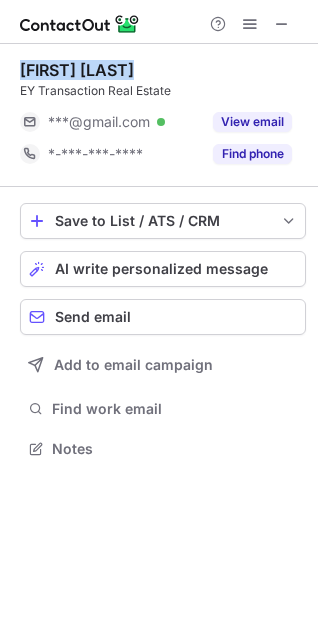 drag, startPoint x: 21, startPoint y: 69, endPoint x: 158, endPoint y: 66, distance: 137.03284 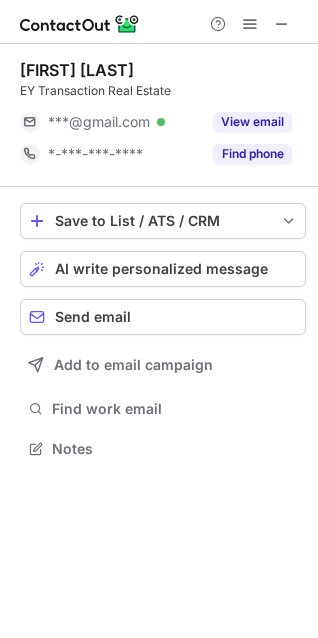 drag, startPoint x: 11, startPoint y: 91, endPoint x: 258, endPoint y: 79, distance: 247.29132 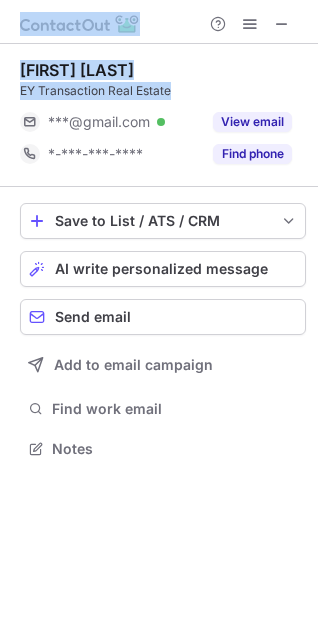 drag, startPoint x: 173, startPoint y: 93, endPoint x: -7, endPoint y: 96, distance: 180.025 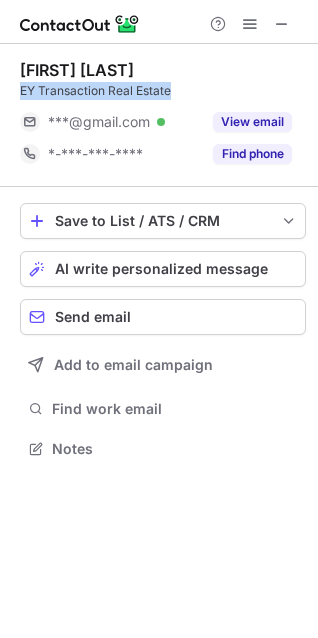 drag, startPoint x: 174, startPoint y: 93, endPoint x: 20, endPoint y: 97, distance: 154.05194 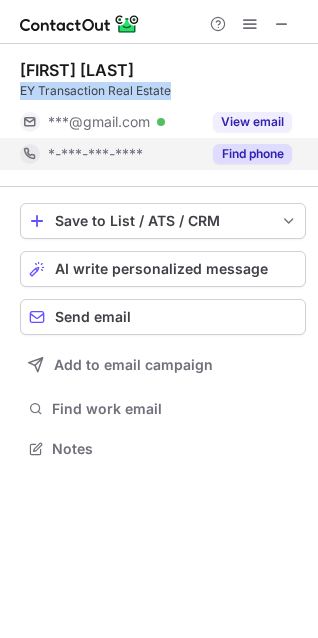 copy on "EY Transaction Real Estate" 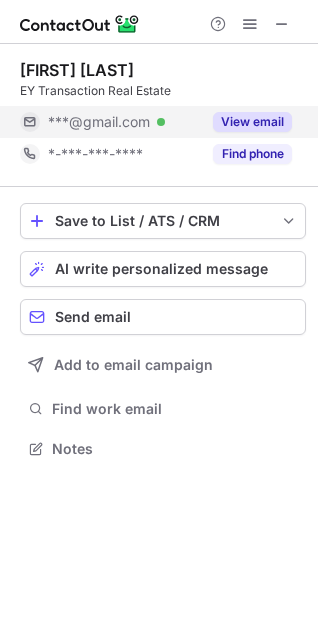 click on "***@[example.com] Verified" at bounding box center (110, 122) 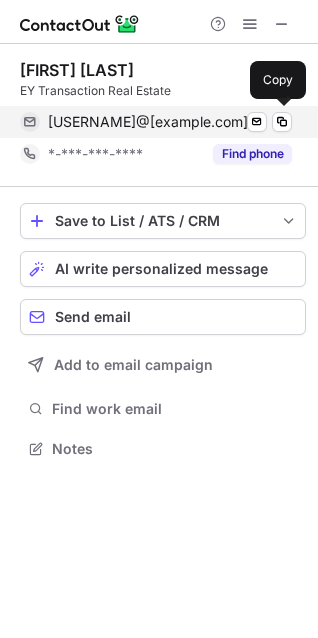 click on "[USERNAME]@[example.com]" at bounding box center (148, 122) 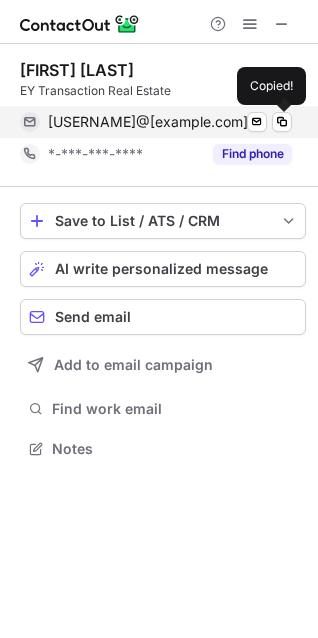 click on "[USERNAME]@[example.com]" at bounding box center [148, 122] 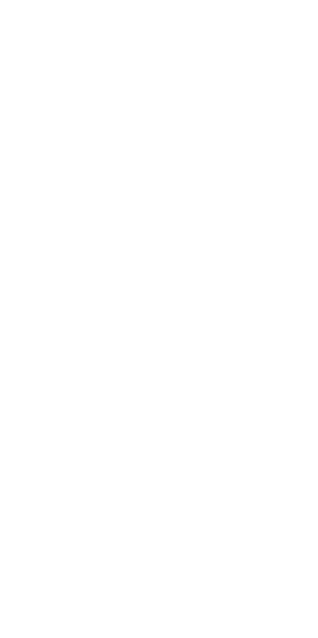 scroll, scrollTop: 0, scrollLeft: 0, axis: both 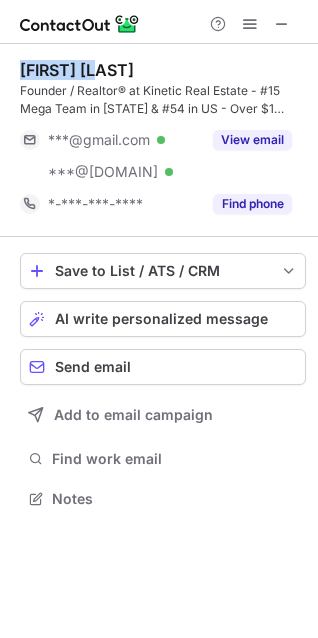 drag, startPoint x: 6, startPoint y: 67, endPoint x: 139, endPoint y: 60, distance: 133.18408 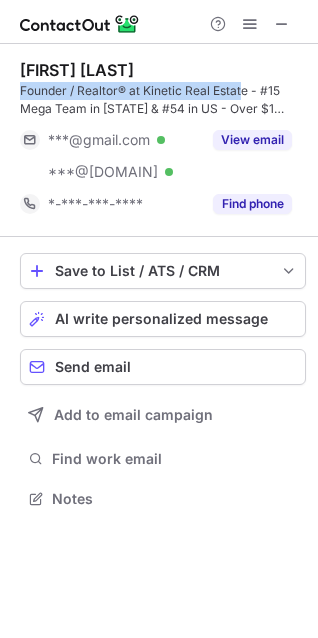 drag, startPoint x: 14, startPoint y: 84, endPoint x: 243, endPoint y: 81, distance: 229.01965 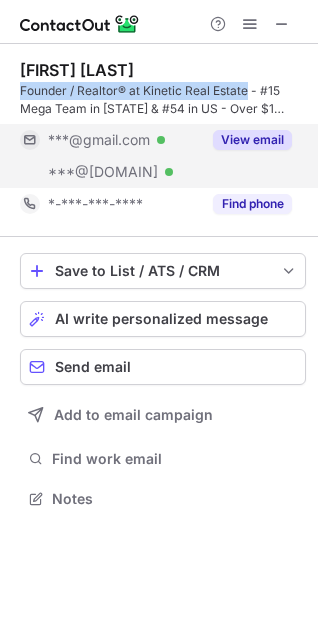copy on "Founder / Realtor® at Kinetic Real Estate" 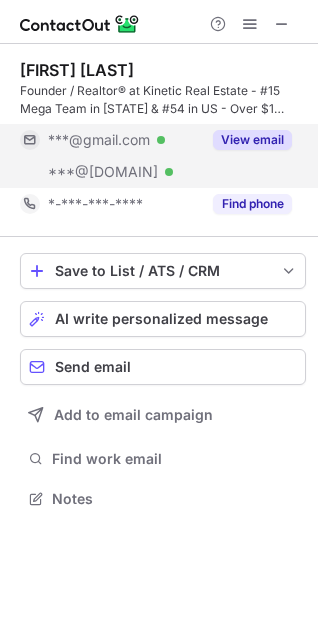 click on "***@gmail.com" at bounding box center [99, 140] 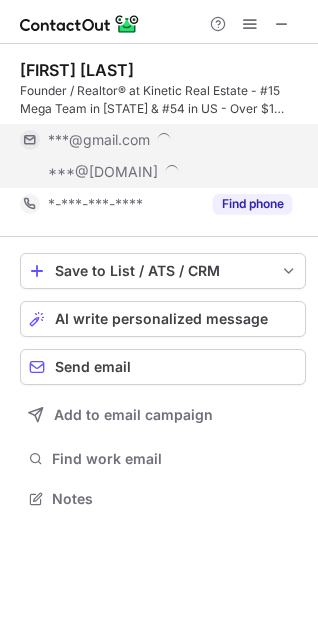 scroll, scrollTop: 10, scrollLeft: 10, axis: both 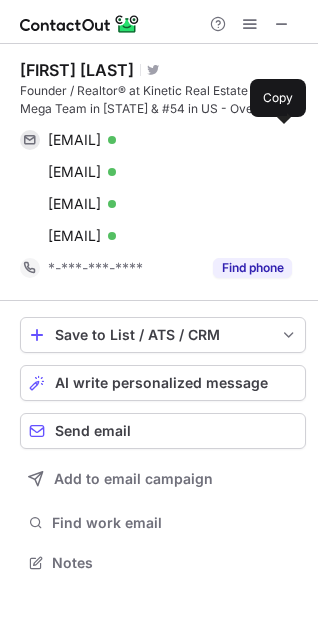 click on "kevcruzmlm@gmail.com" at bounding box center (74, 140) 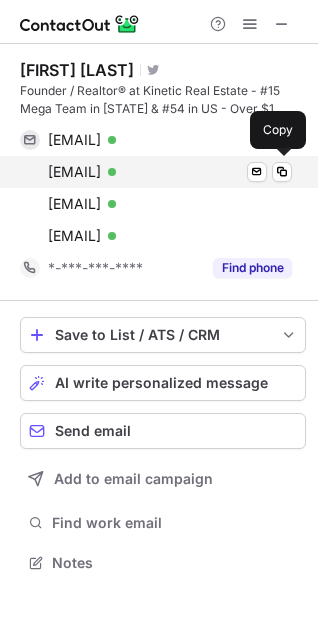 click on "rekevincruz@gmail.com Verified Send email Copy" at bounding box center (156, 172) 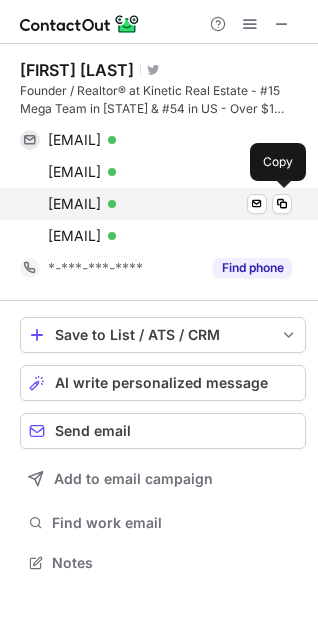 click on "kevin@kineticrealestate.com" at bounding box center (74, 204) 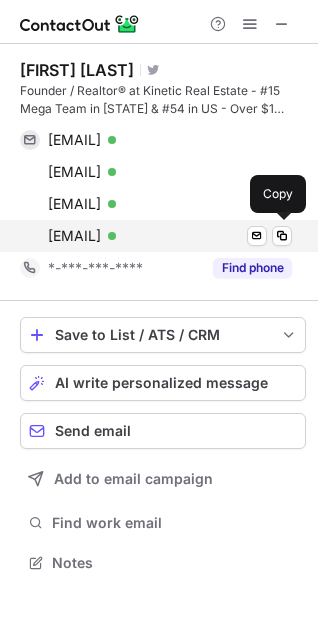 click on "kevin@kineticrealestate.com Verified Send email Copy" at bounding box center (156, 236) 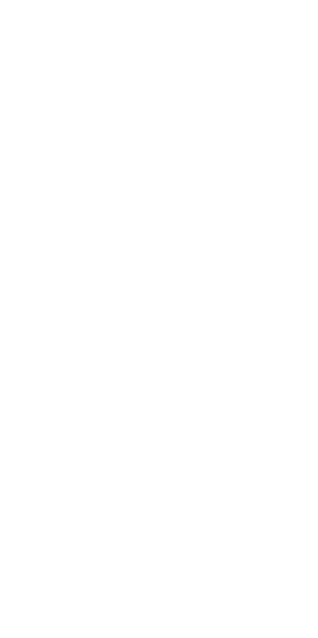 scroll, scrollTop: 0, scrollLeft: 0, axis: both 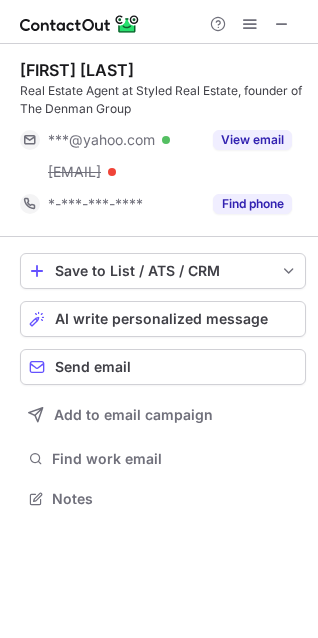 drag, startPoint x: 16, startPoint y: 62, endPoint x: 184, endPoint y: 66, distance: 168.0476 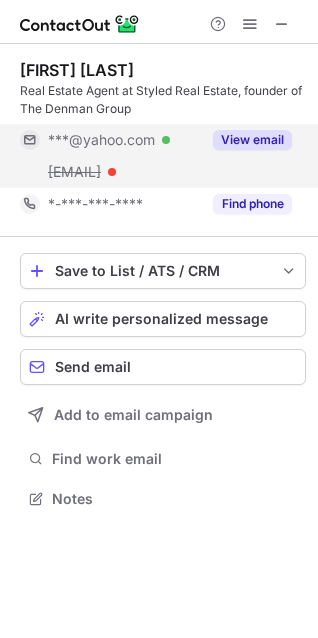 click on "***@yahoo.com" at bounding box center (101, 140) 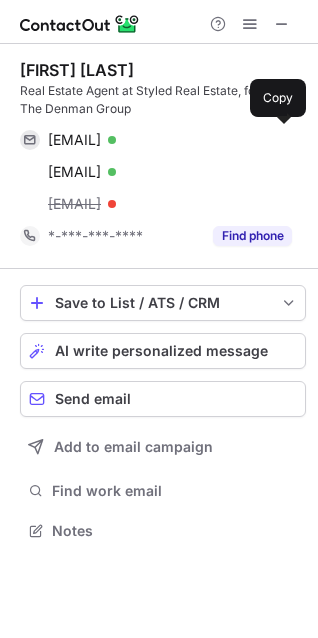 scroll, scrollTop: 10, scrollLeft: 10, axis: both 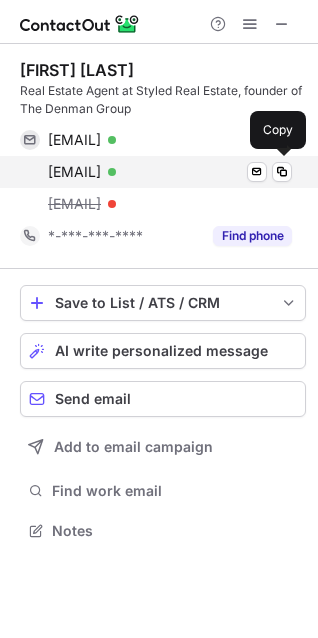 click on "sdenman@styledrealestate.com" at bounding box center (74, 172) 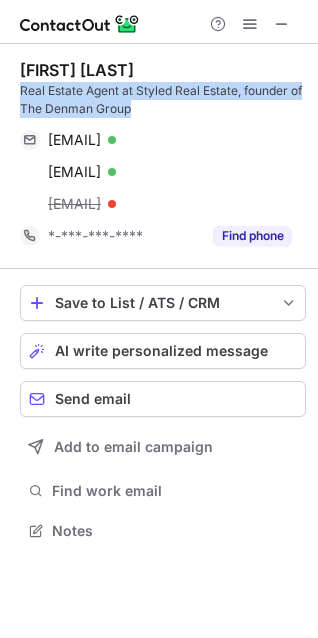 drag, startPoint x: 18, startPoint y: 90, endPoint x: 189, endPoint y: 108, distance: 171.94476 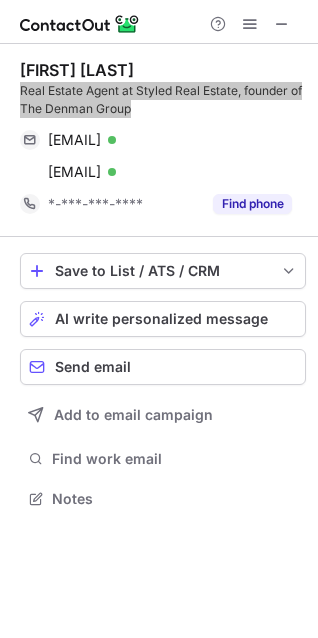scroll, scrollTop: 485, scrollLeft: 318, axis: both 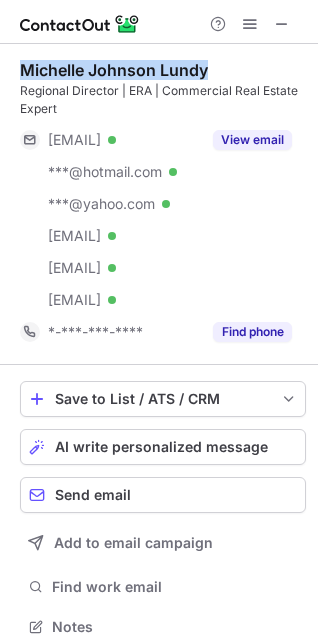 drag, startPoint x: 18, startPoint y: 70, endPoint x: 277, endPoint y: 44, distance: 260.30176 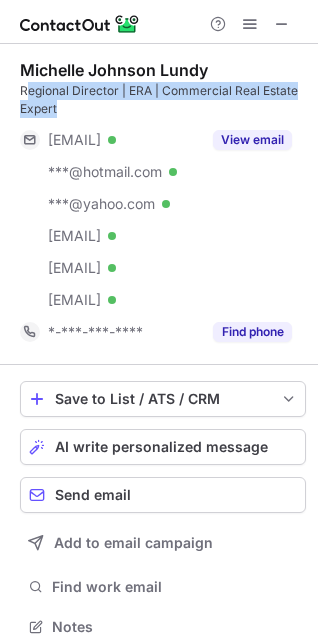 drag, startPoint x: 27, startPoint y: 88, endPoint x: 106, endPoint y: 100, distance: 79.9062 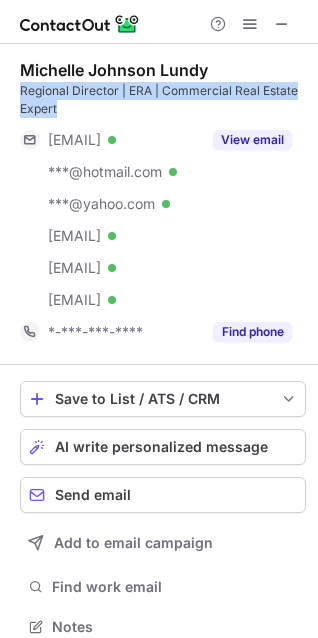 drag, startPoint x: 106, startPoint y: 100, endPoint x: 22, endPoint y: 86, distance: 85.158676 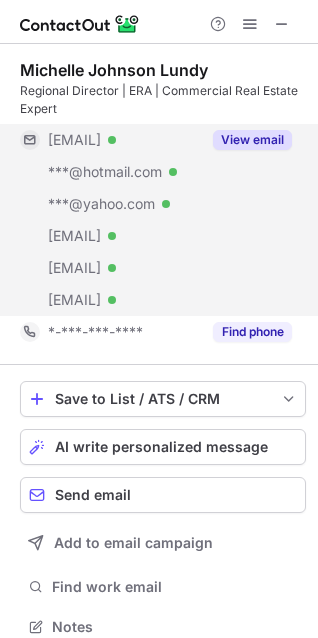 click on "[EMAIL]" at bounding box center [74, 140] 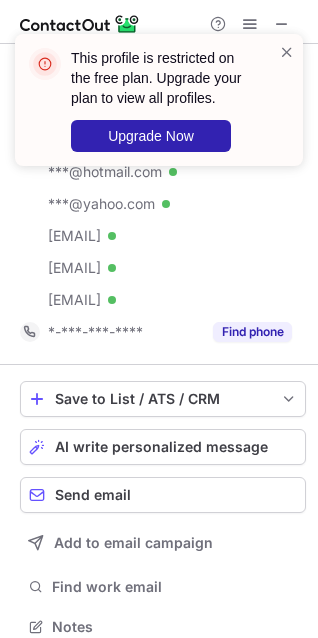 click on "This profile is restricted on the free plan. Upgrade your plan to view all profiles. Upgrade Now" at bounding box center (159, 100) 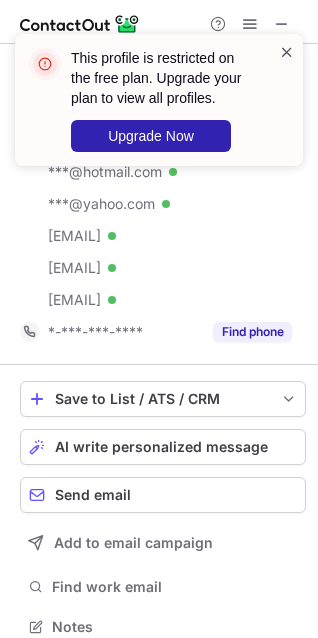 click at bounding box center (287, 52) 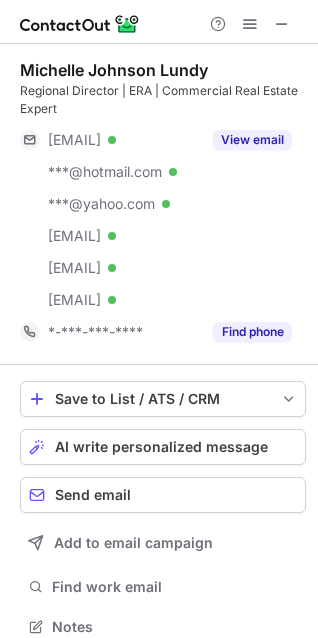 click on "This profile is restricted on the free plan. Upgrade your plan to view all profiles. Upgrade Now" at bounding box center (159, 34) 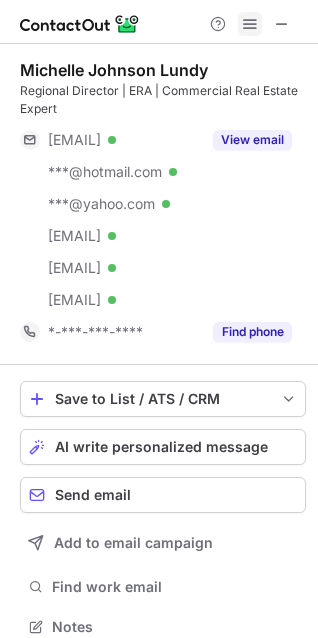 click at bounding box center [250, 24] 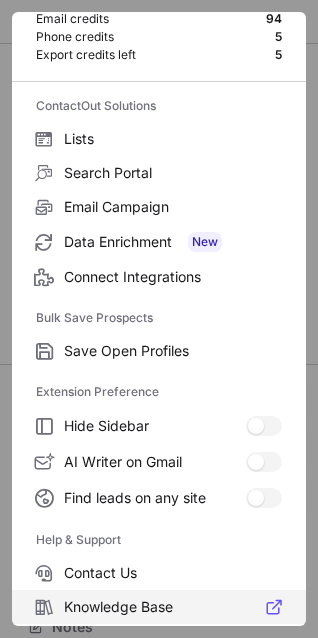 scroll, scrollTop: 195, scrollLeft: 0, axis: vertical 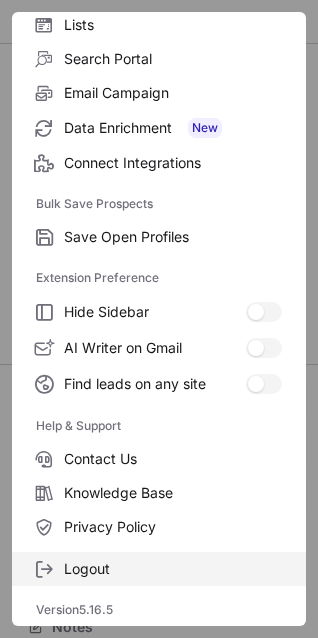 click on "Logout" at bounding box center (159, 569) 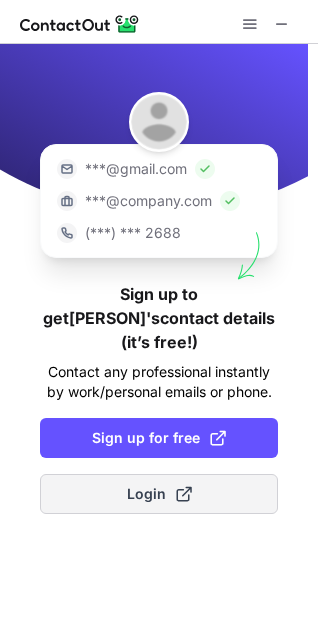 click on "Login" at bounding box center (159, 494) 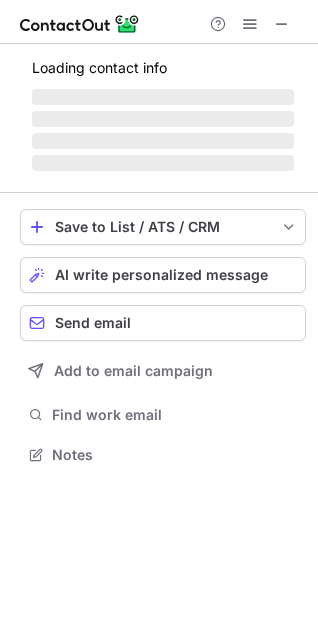 scroll, scrollTop: 10, scrollLeft: 10, axis: both 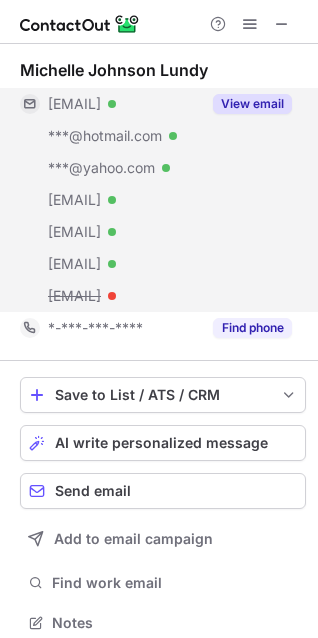 click on "***@ymail.com" at bounding box center [74, 104] 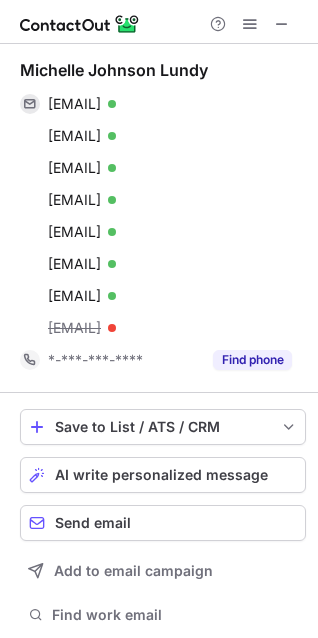 scroll, scrollTop: 10, scrollLeft: 10, axis: both 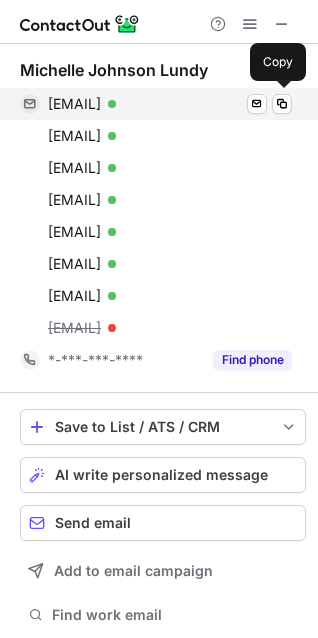 click on "michelle_01@ymail.com" at bounding box center (74, 104) 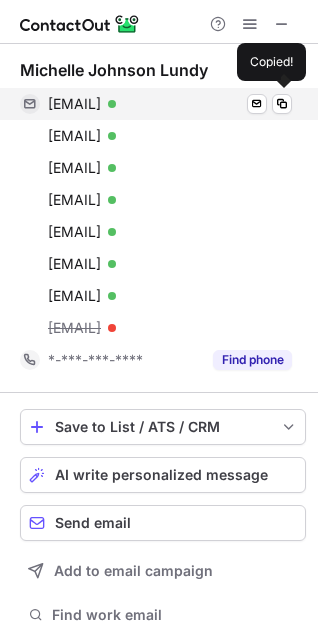 click on "michelle_01@ymail.com" at bounding box center (74, 104) 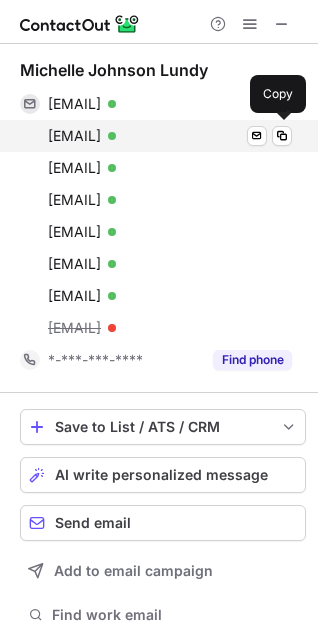 click on "michelletjohnson@hotmail.com Verified Send email Copy" at bounding box center [156, 136] 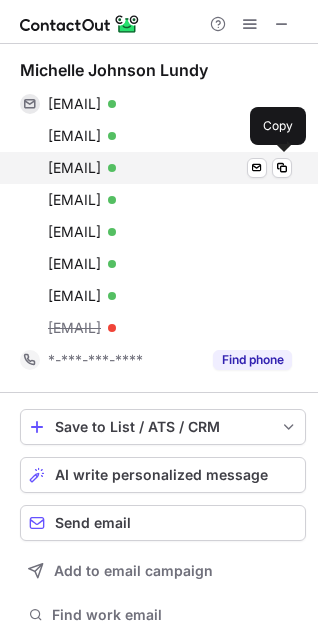 click on "b_lundy_2001@yahoo.com" at bounding box center [74, 168] 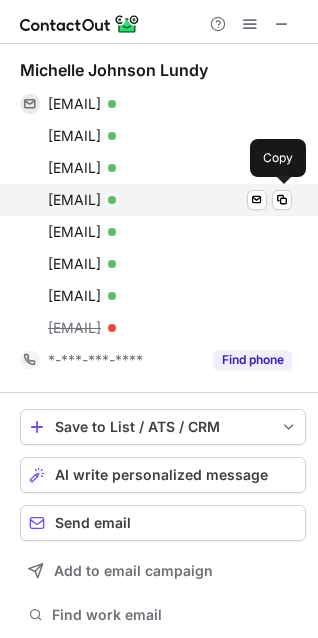click on "mlundy29@comcast.net Verified Send email Copy" at bounding box center [156, 200] 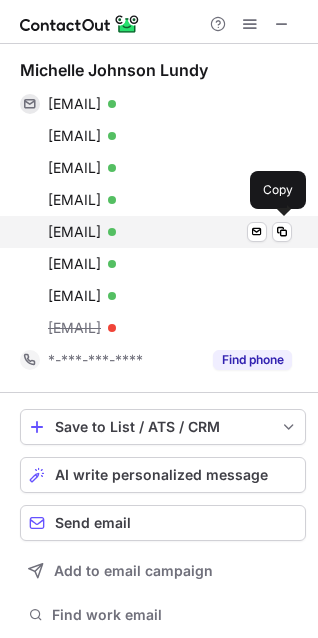 click on "magdalendriscoll@hotmail.com" at bounding box center [74, 232] 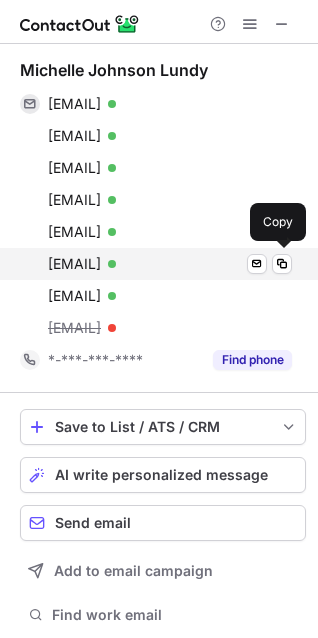 click on "michelle.lundy@bellsouth.net" at bounding box center [74, 264] 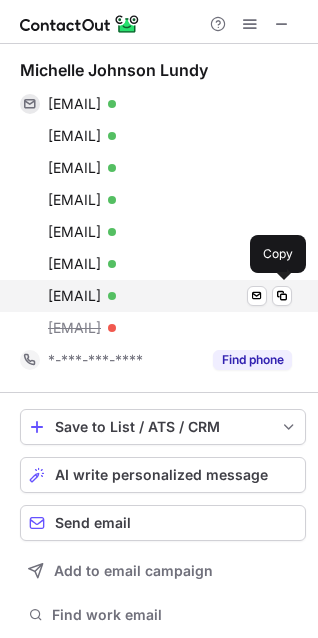 click on "mlundy@netzero.net" at bounding box center (74, 296) 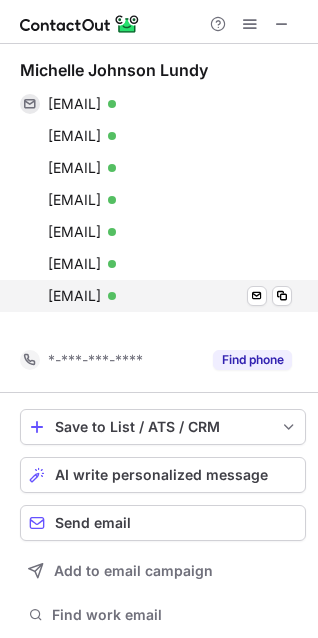 scroll, scrollTop: 609, scrollLeft: 304, axis: both 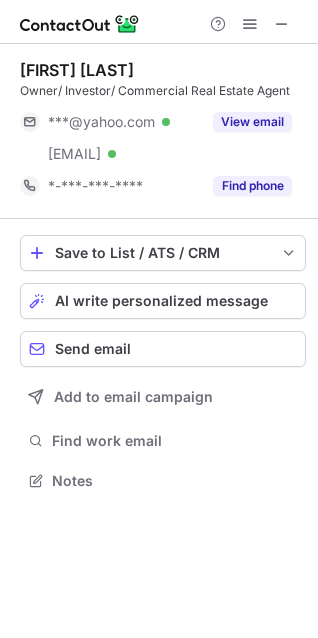drag, startPoint x: 19, startPoint y: 71, endPoint x: 198, endPoint y: 71, distance: 179 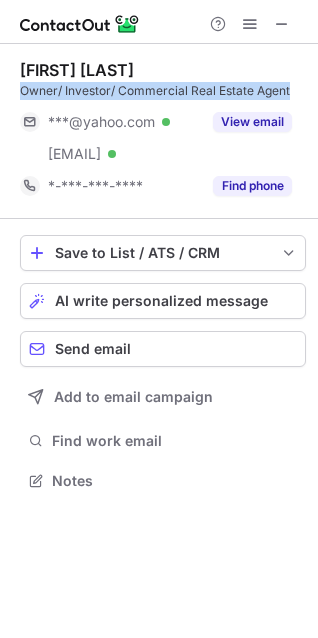 drag, startPoint x: 48, startPoint y: 89, endPoint x: 314, endPoint y: 81, distance: 266.12027 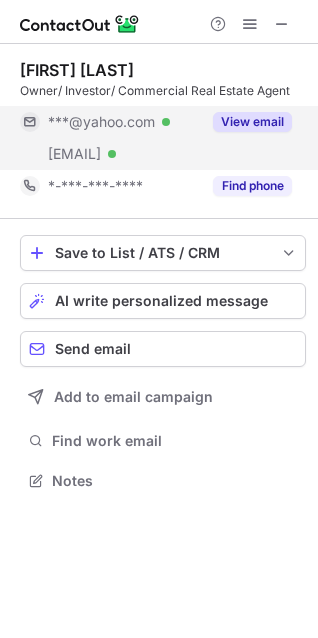 click on "[EMAIL] Verified" at bounding box center (110, 122) 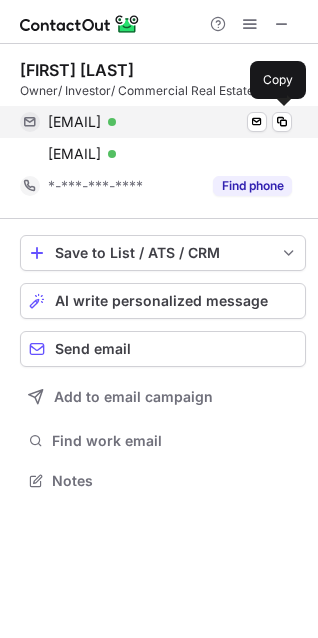 click on "schwartz.adrienne@yahoo.com" at bounding box center (74, 122) 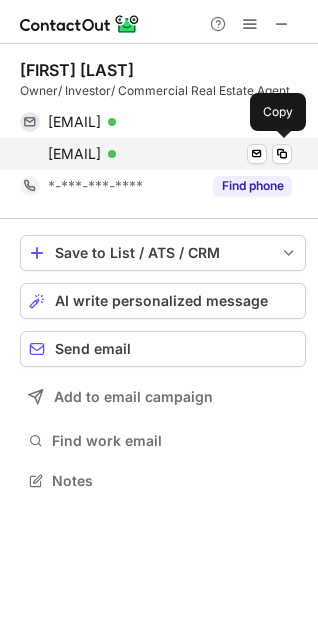 click on "adrienne@cunninghamtx.com" at bounding box center [74, 154] 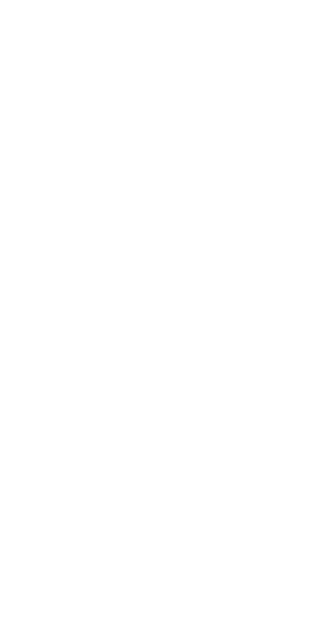 scroll, scrollTop: 0, scrollLeft: 0, axis: both 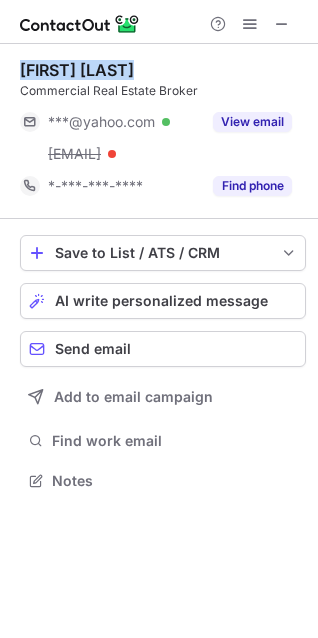 drag, startPoint x: 24, startPoint y: 69, endPoint x: 166, endPoint y: 68, distance: 142.00352 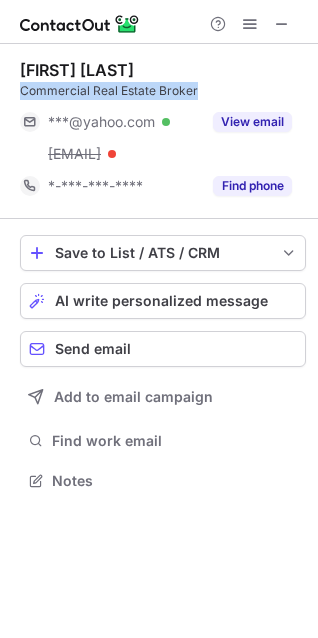 drag, startPoint x: 16, startPoint y: 87, endPoint x: 207, endPoint y: 86, distance: 191.00262 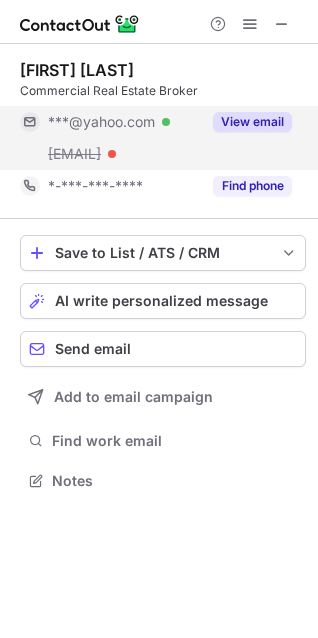 click on "***@yahoo.com" at bounding box center [101, 122] 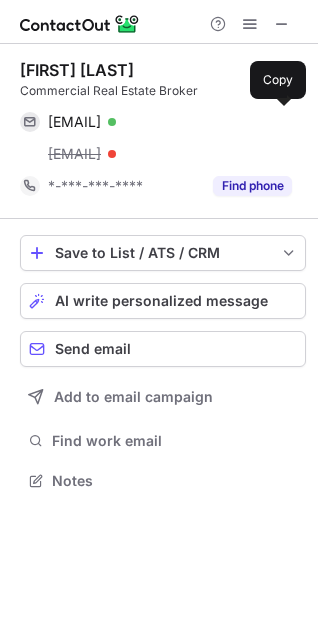 click on "jacobgrossman@yahoo.com" at bounding box center [74, 122] 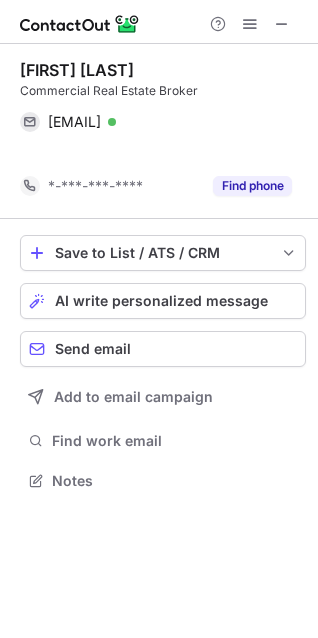 scroll, scrollTop: 435, scrollLeft: 318, axis: both 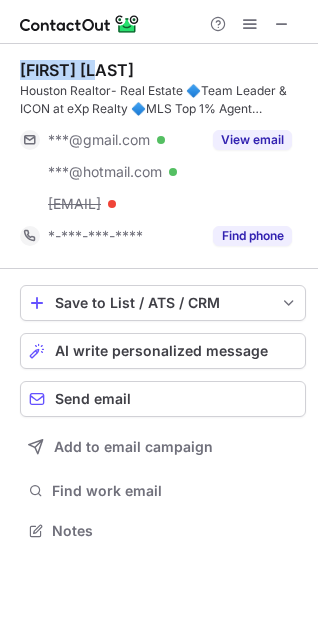 drag, startPoint x: 18, startPoint y: 73, endPoint x: 146, endPoint y: 71, distance: 128.01562 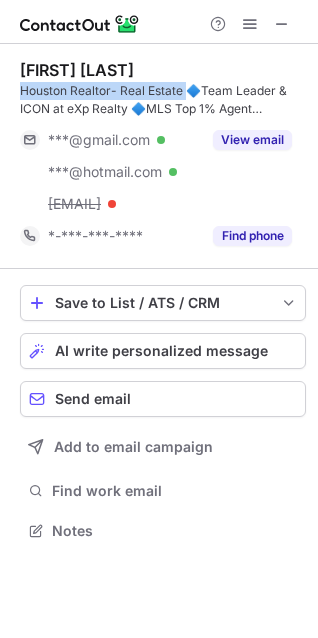 drag, startPoint x: 16, startPoint y: 89, endPoint x: 185, endPoint y: 88, distance: 169.00296 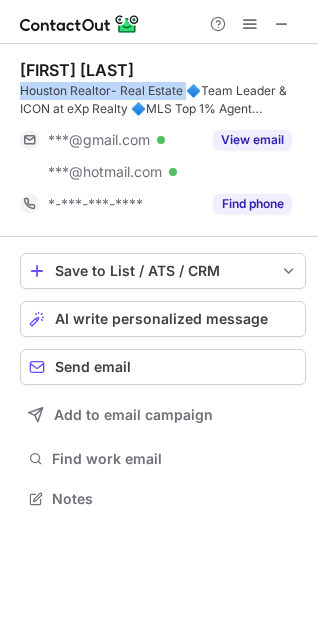 scroll, scrollTop: 485, scrollLeft: 318, axis: both 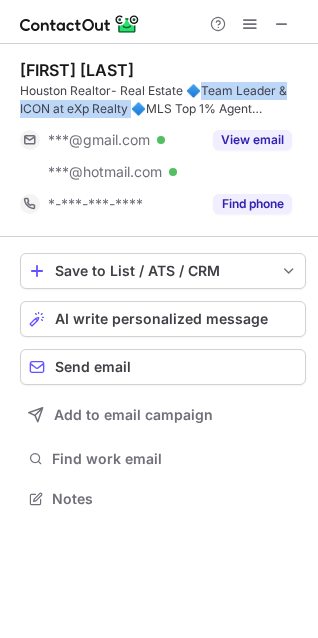 drag, startPoint x: 201, startPoint y: 84, endPoint x: 140, endPoint y: 112, distance: 67.11929 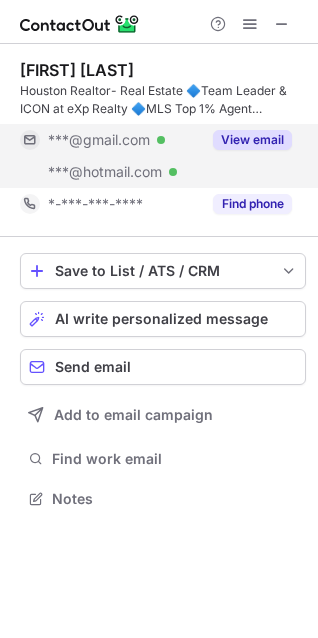 click on "[EMAIL] Verified" at bounding box center (110, 140) 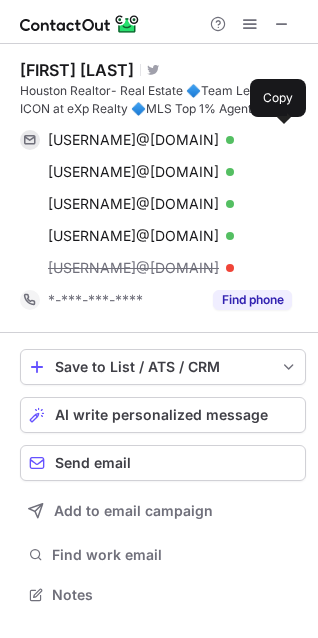 scroll, scrollTop: 10, scrollLeft: 10, axis: both 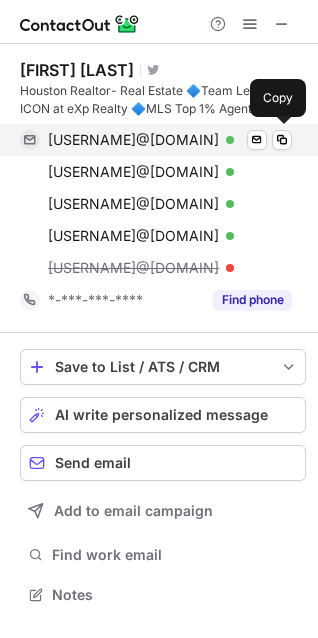 click on "[USERNAME]@[DOMAIN]" at bounding box center (133, 140) 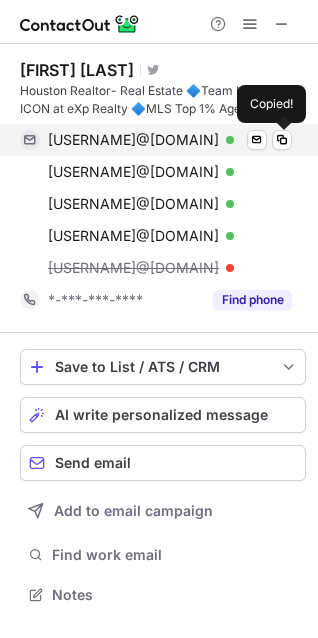 click on "[USERNAME]@[DOMAIN]" at bounding box center [133, 140] 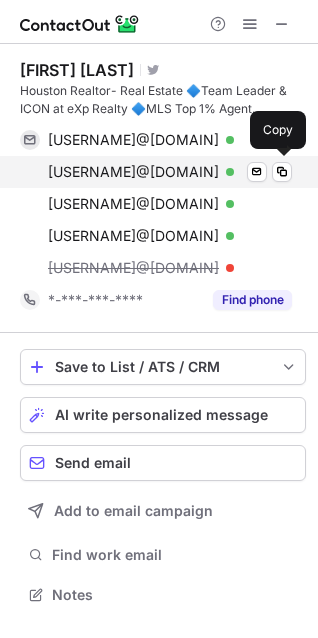 click on "[USERNAME]@[DOMAIN]" at bounding box center [133, 172] 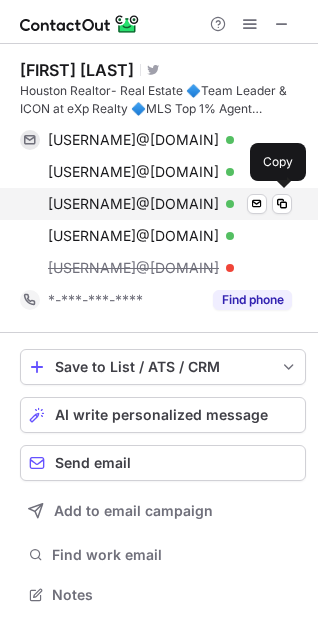 click on "[USERNAME]@[DOMAIN]" at bounding box center [133, 204] 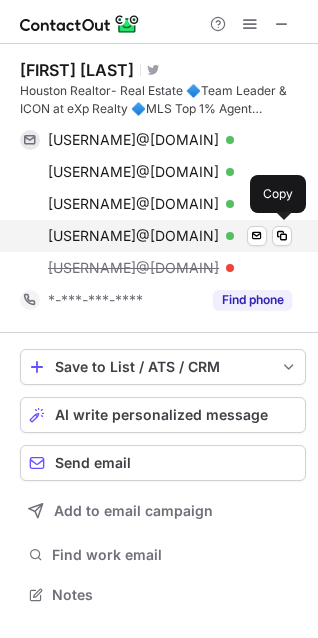 click on "[USERNAME]@[DOMAIN]" at bounding box center (133, 236) 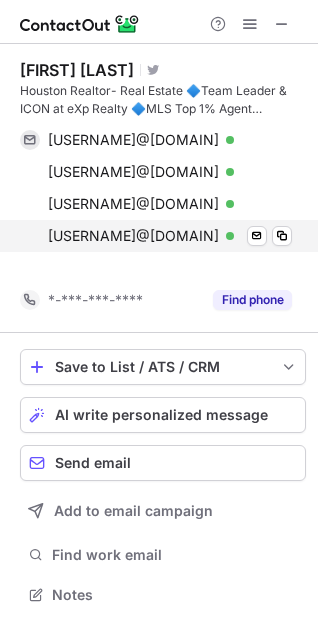 scroll, scrollTop: 549, scrollLeft: 318, axis: both 